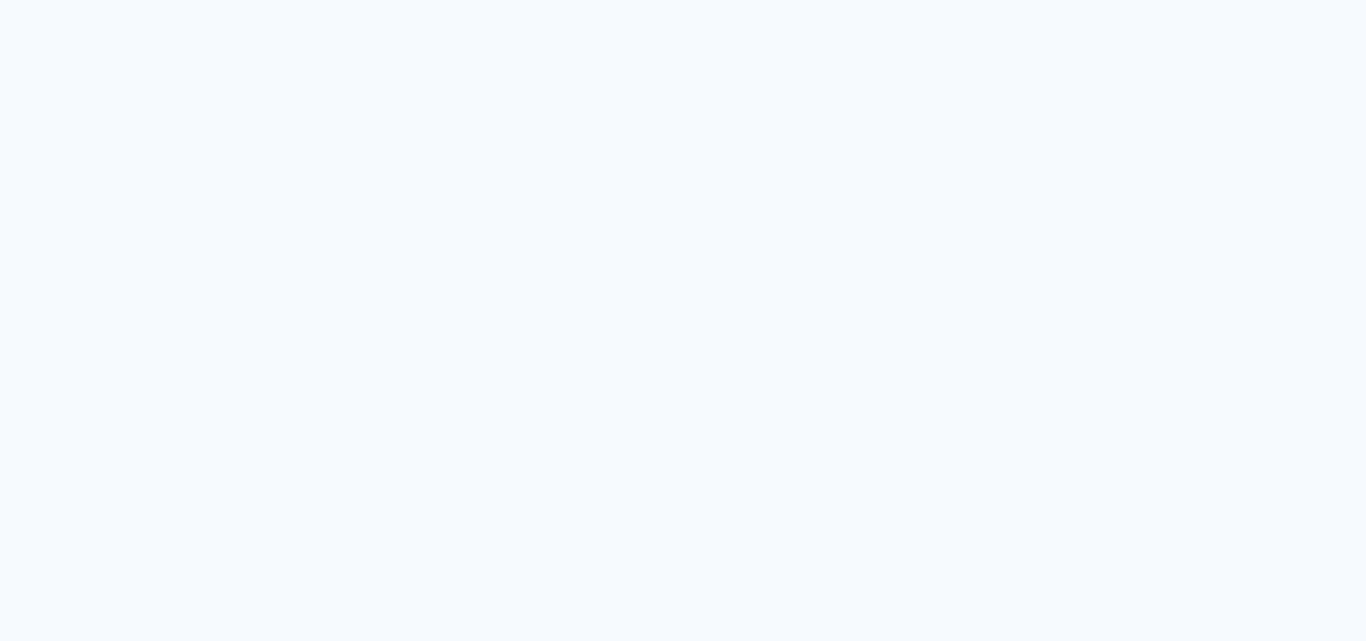 scroll, scrollTop: 0, scrollLeft: 0, axis: both 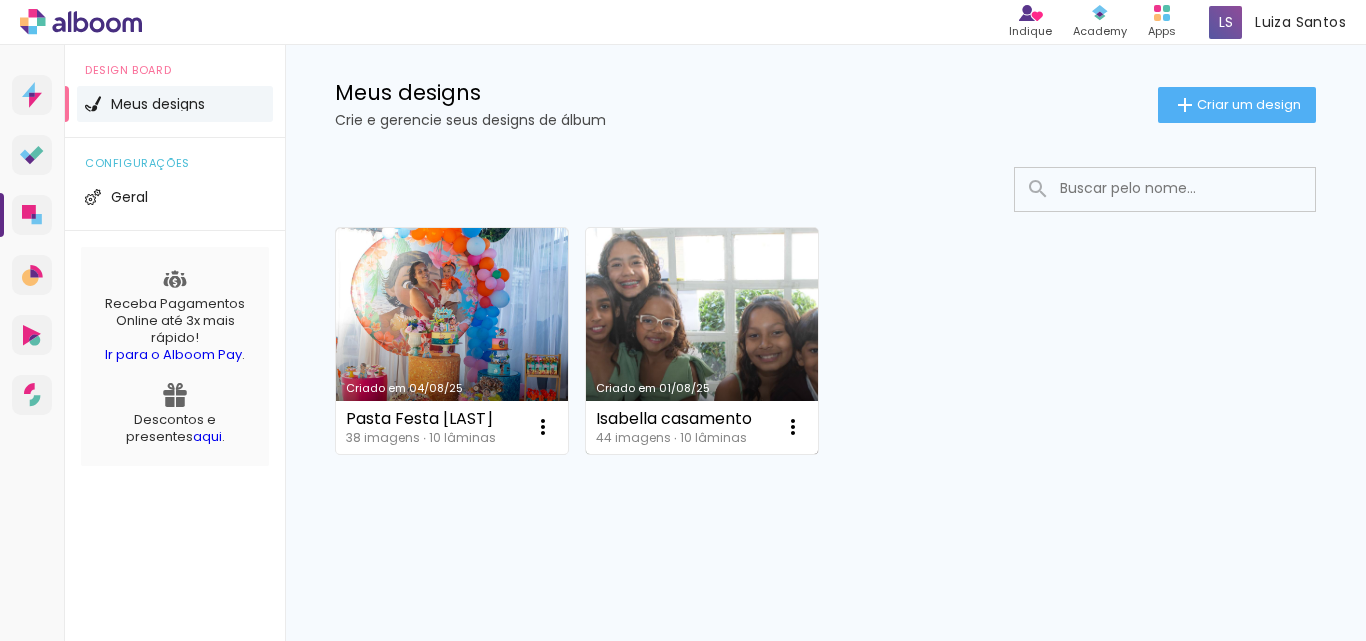 click on "Criado em 01/08/25" at bounding box center (702, 341) 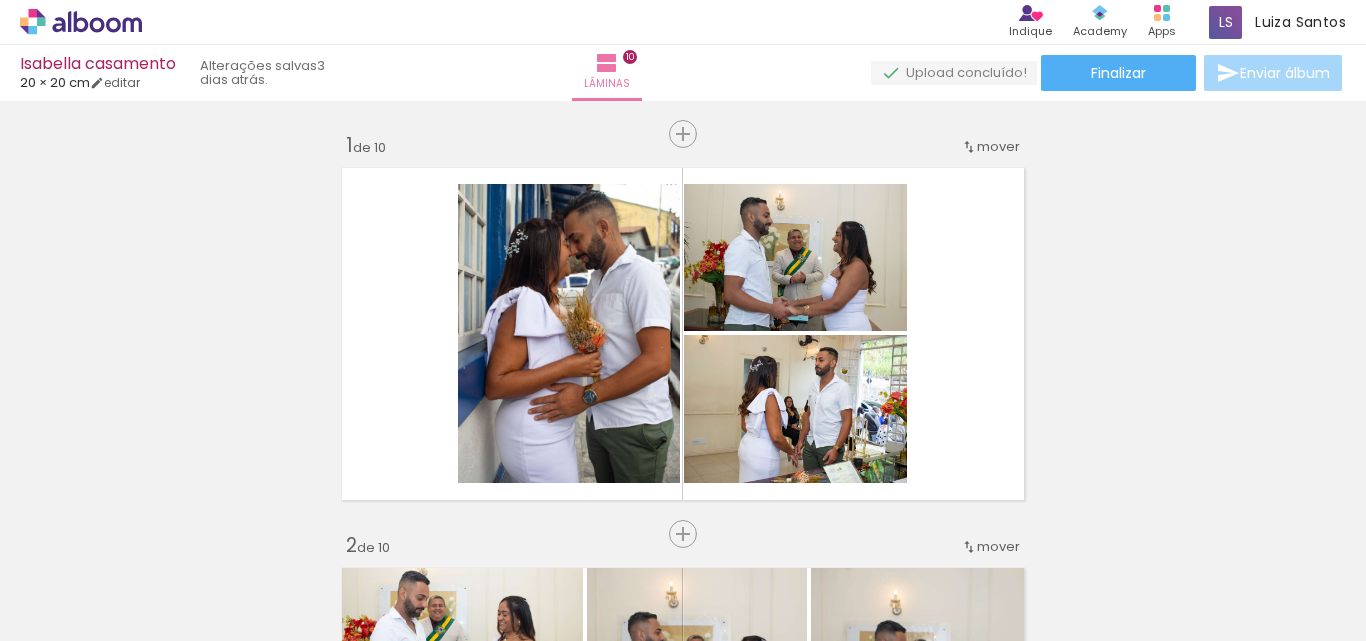 scroll, scrollTop: 0, scrollLeft: 0, axis: both 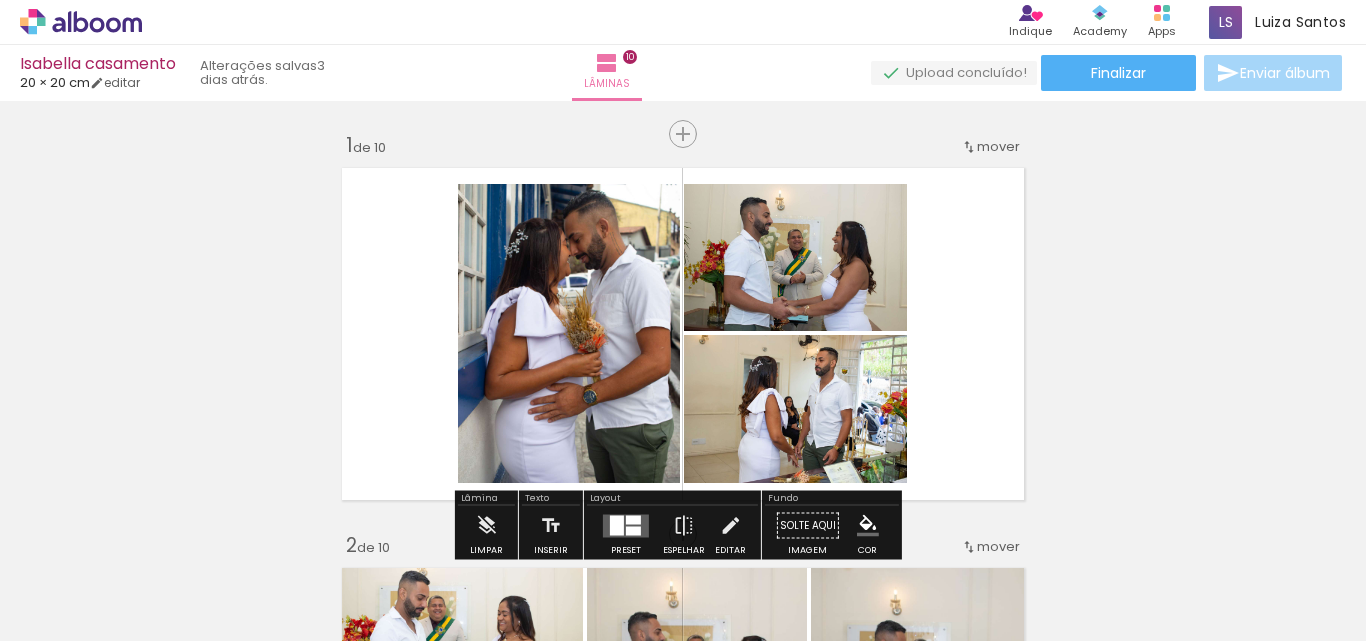 click at bounding box center [683, 334] 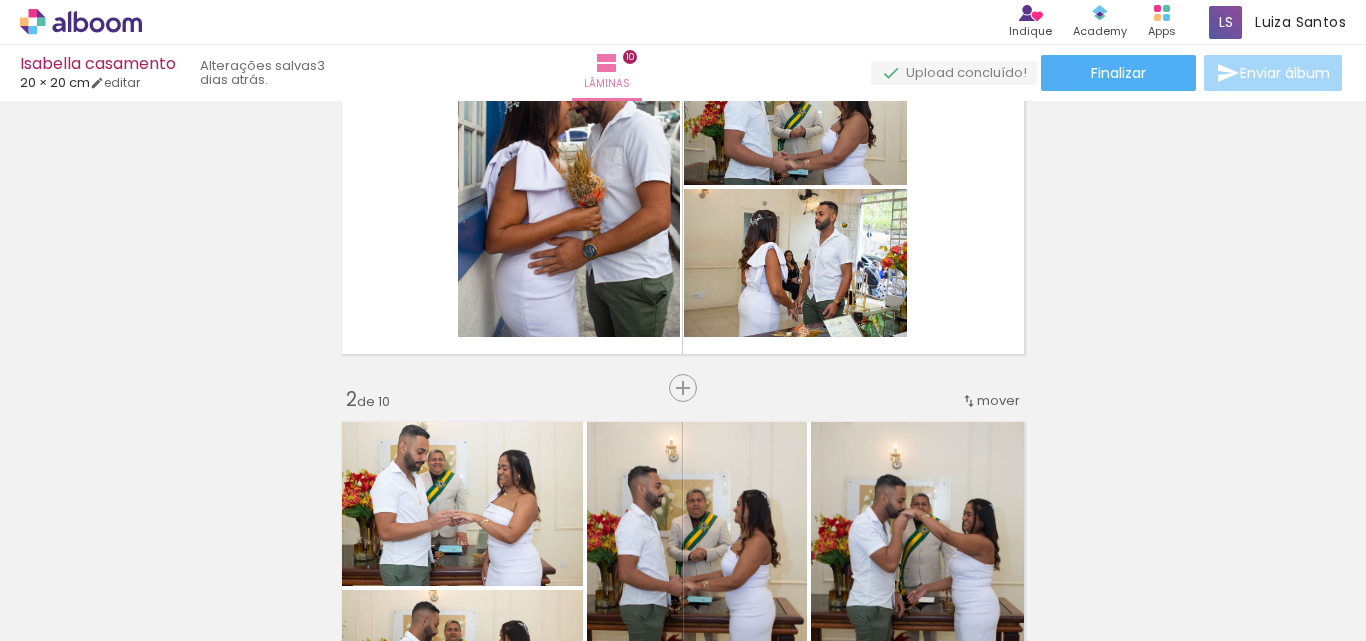 scroll, scrollTop: 128, scrollLeft: 0, axis: vertical 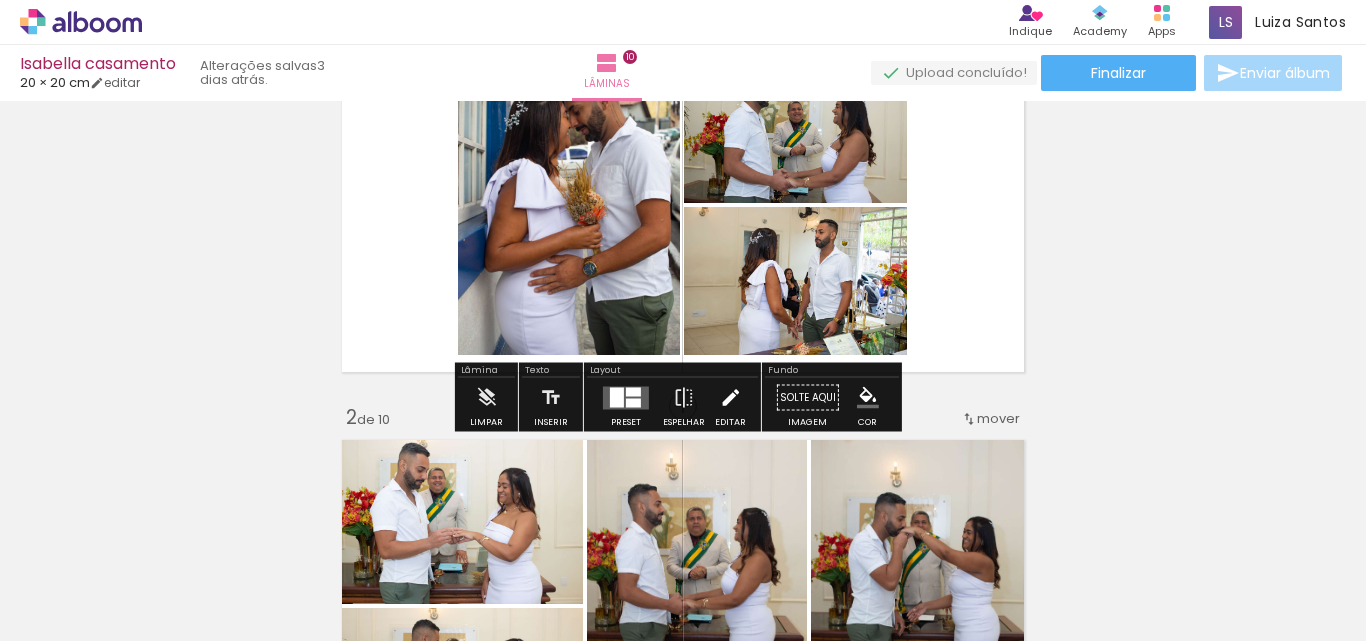 click at bounding box center (730, 398) 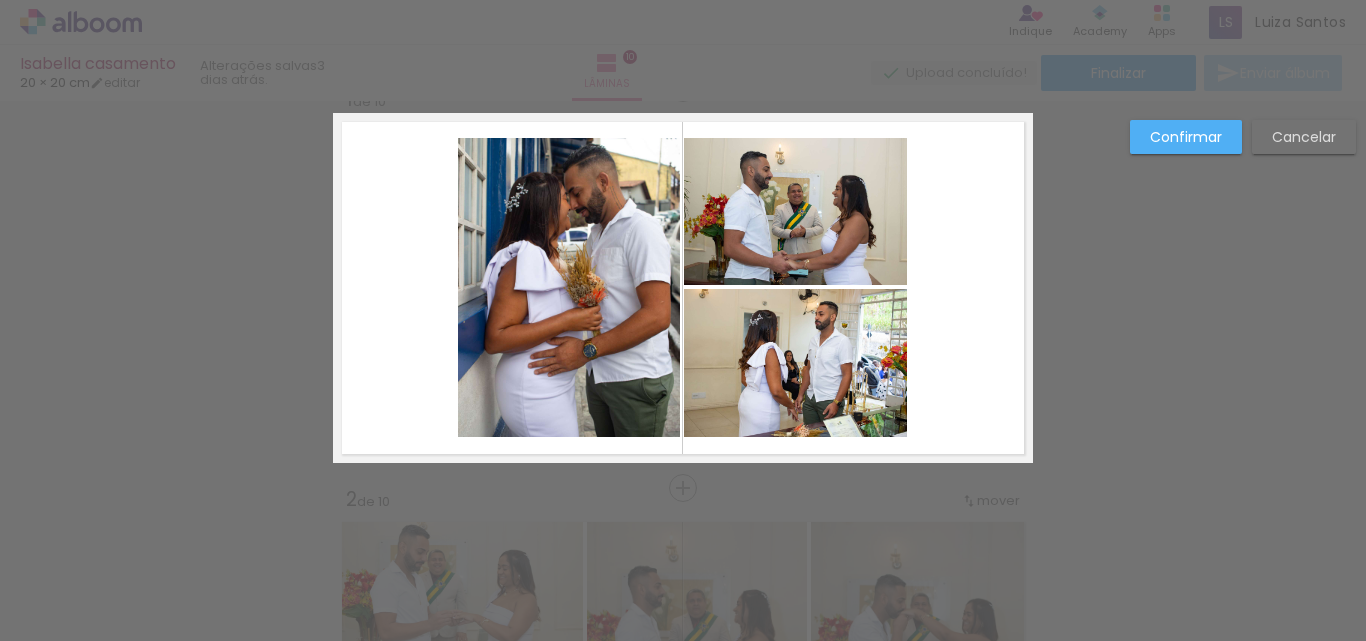scroll, scrollTop: 26, scrollLeft: 0, axis: vertical 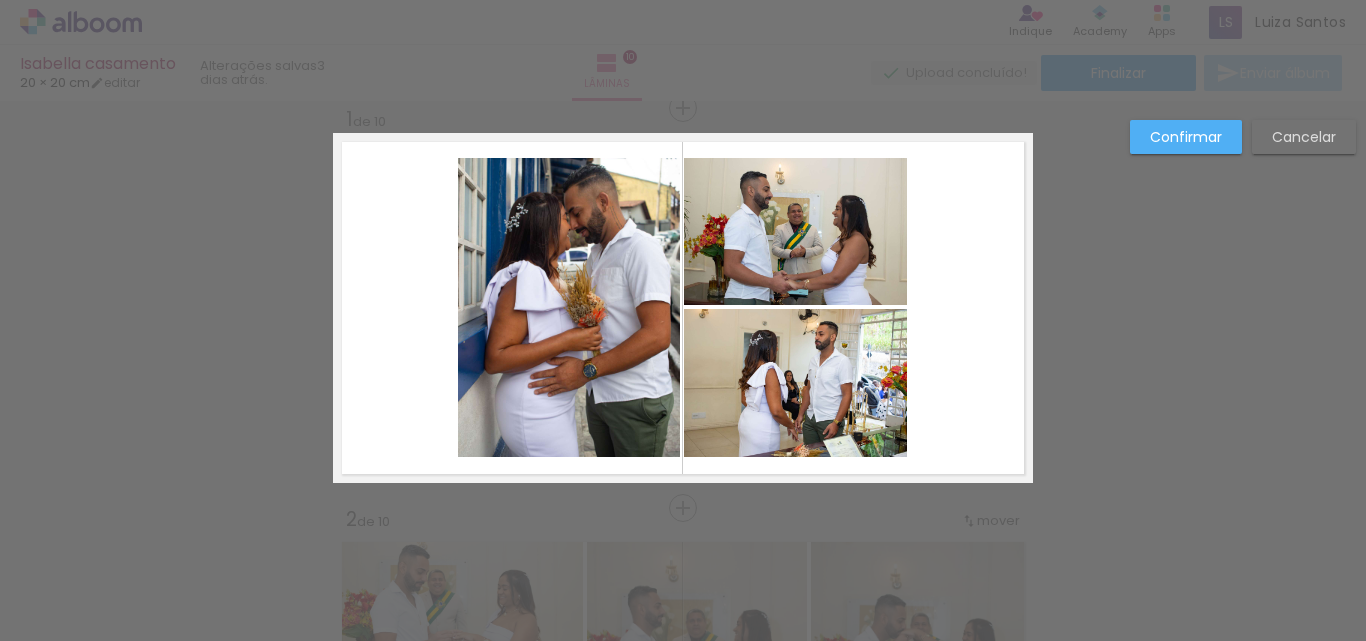 click at bounding box center [683, 308] 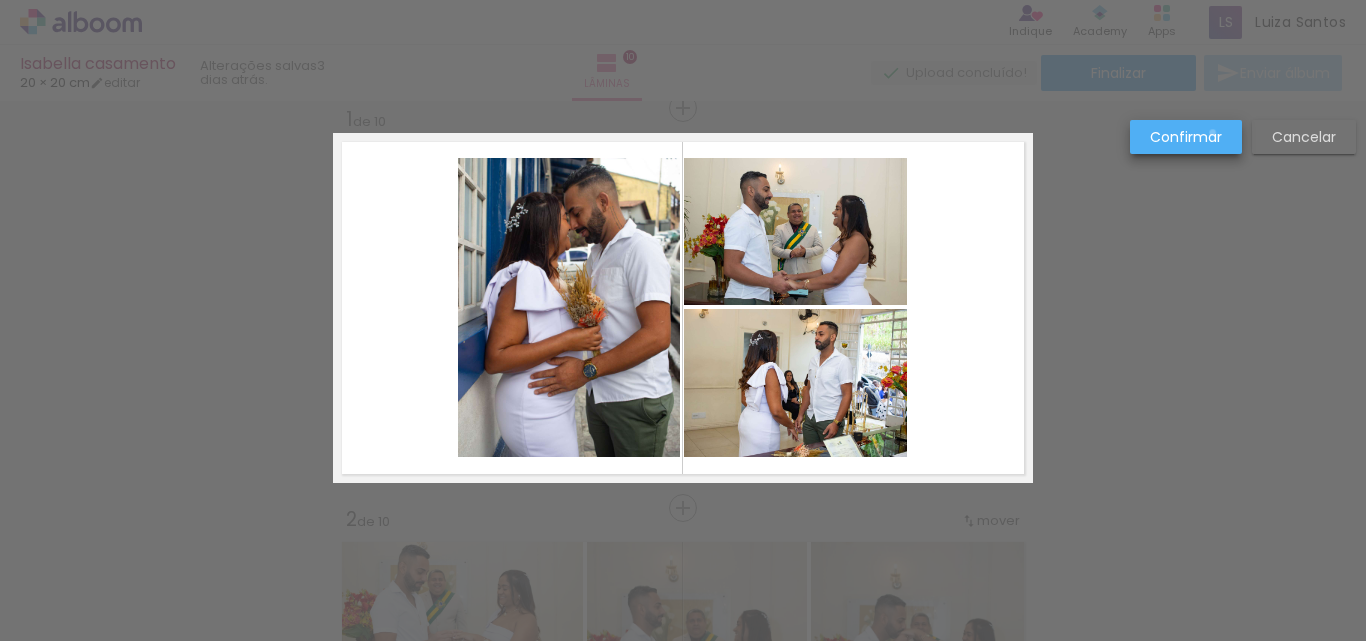click on "Confirmar" at bounding box center (0, 0) 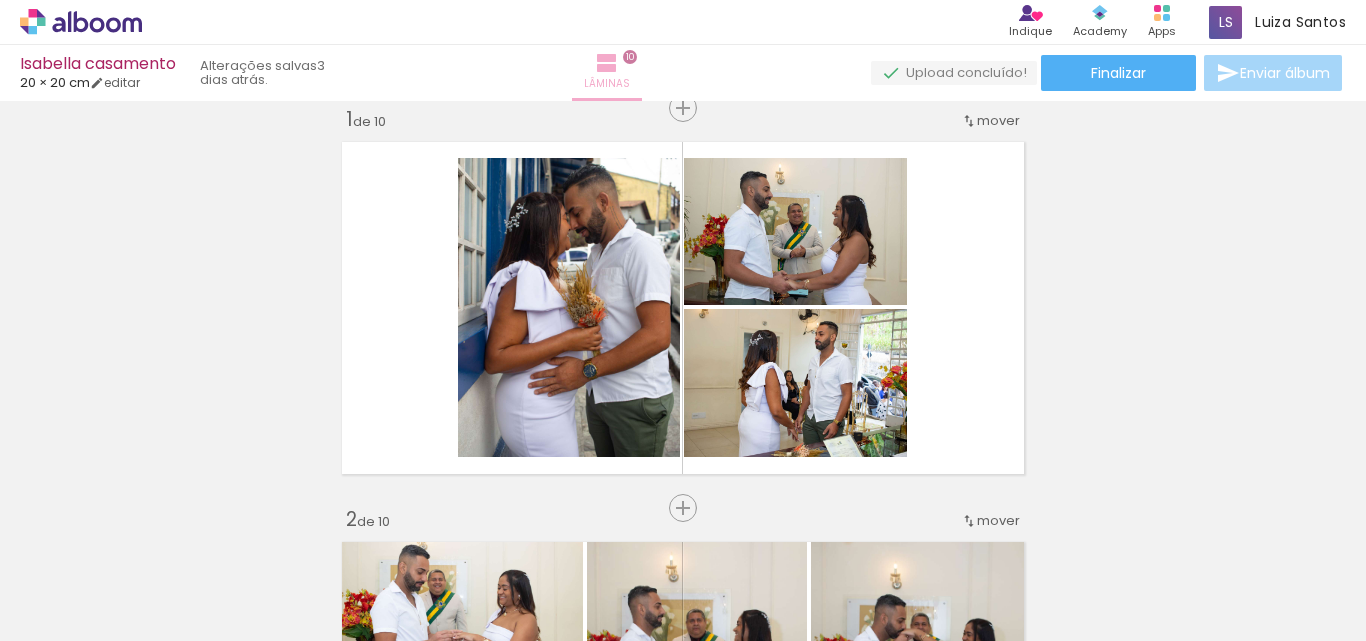 click at bounding box center [607, 63] 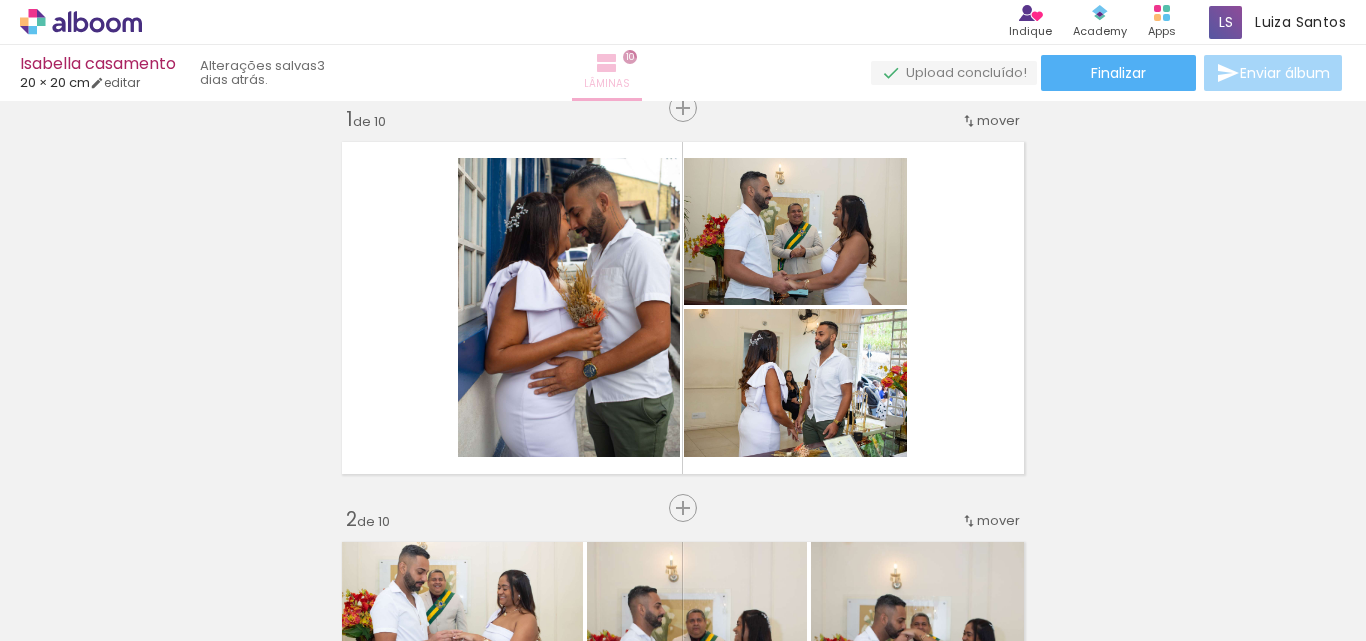 click on "Lâminas" at bounding box center (607, 84) 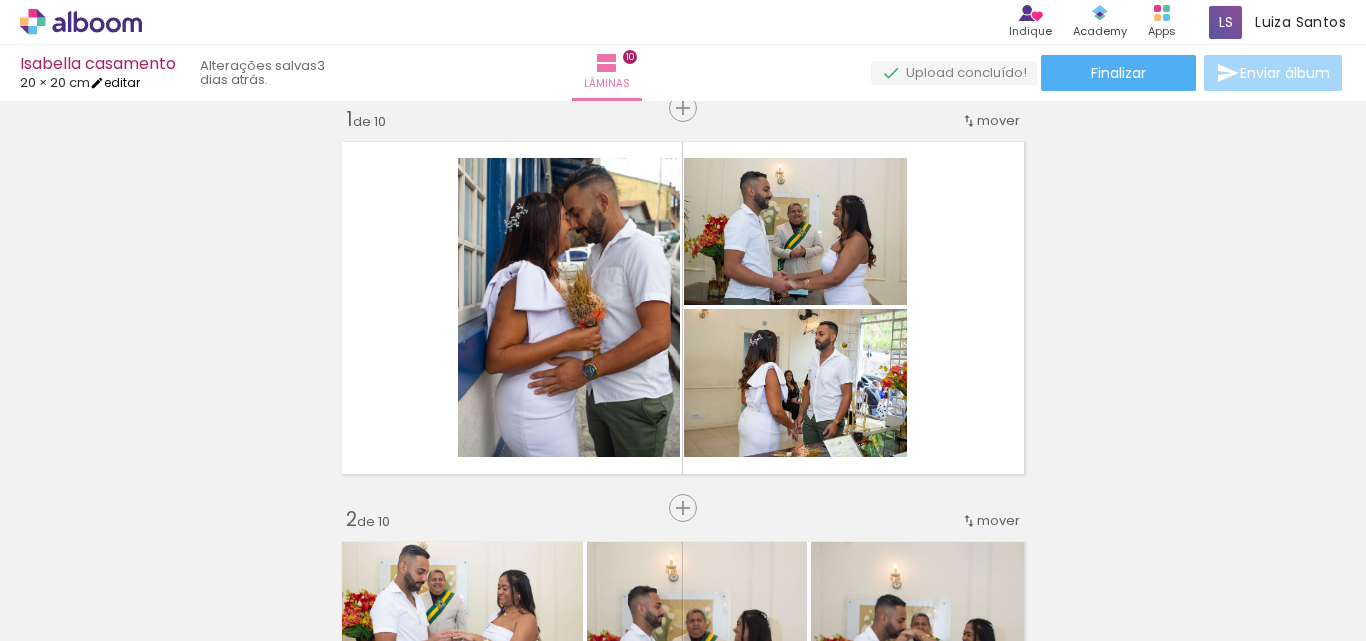 click at bounding box center (97, 83) 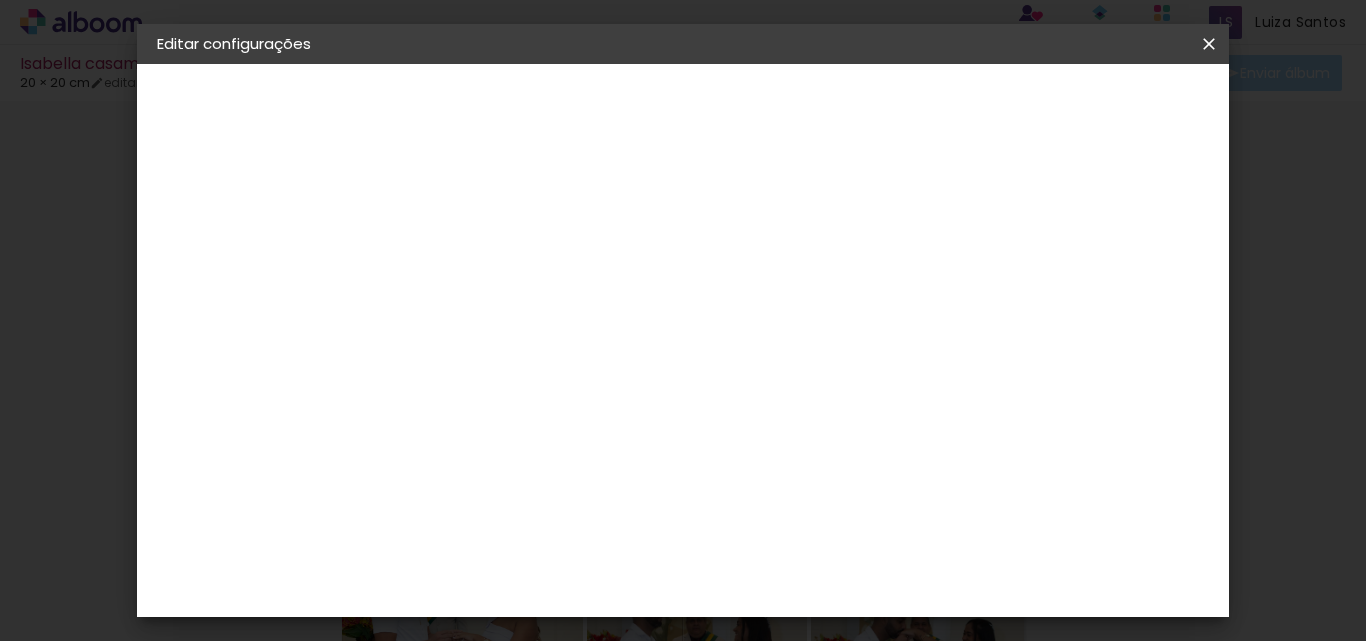click at bounding box center [638, 453] 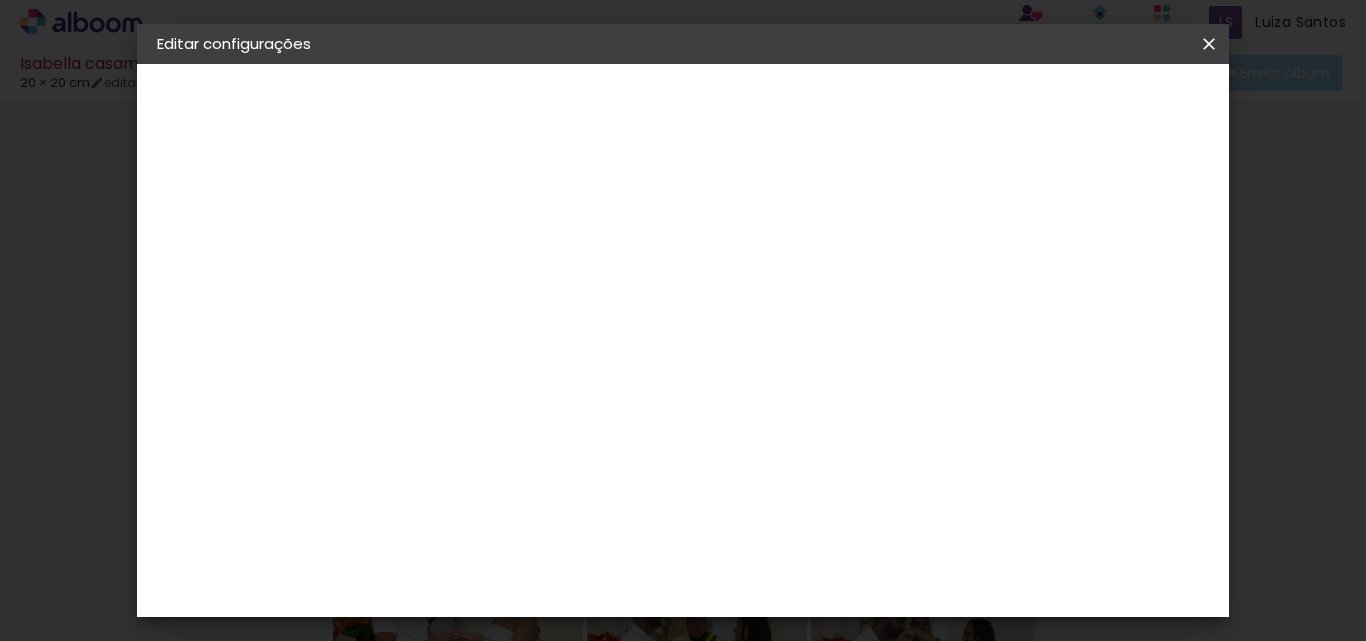 scroll, scrollTop: 39, scrollLeft: 0, axis: vertical 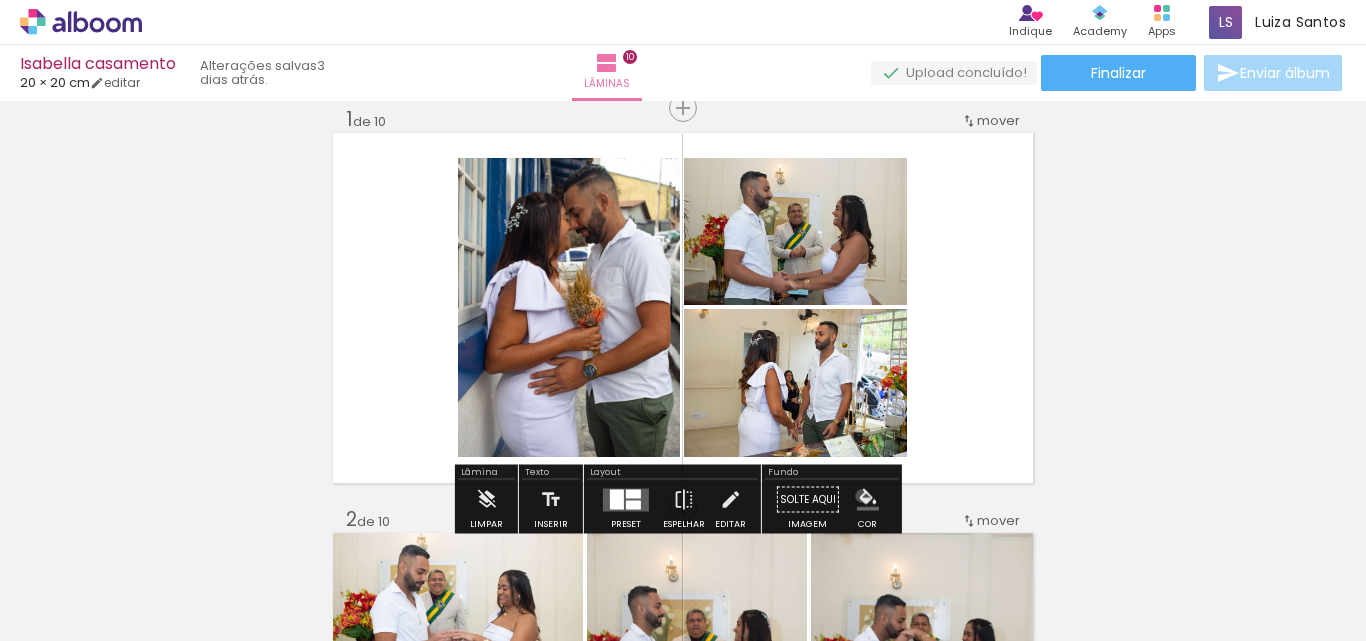 click at bounding box center (868, 500) 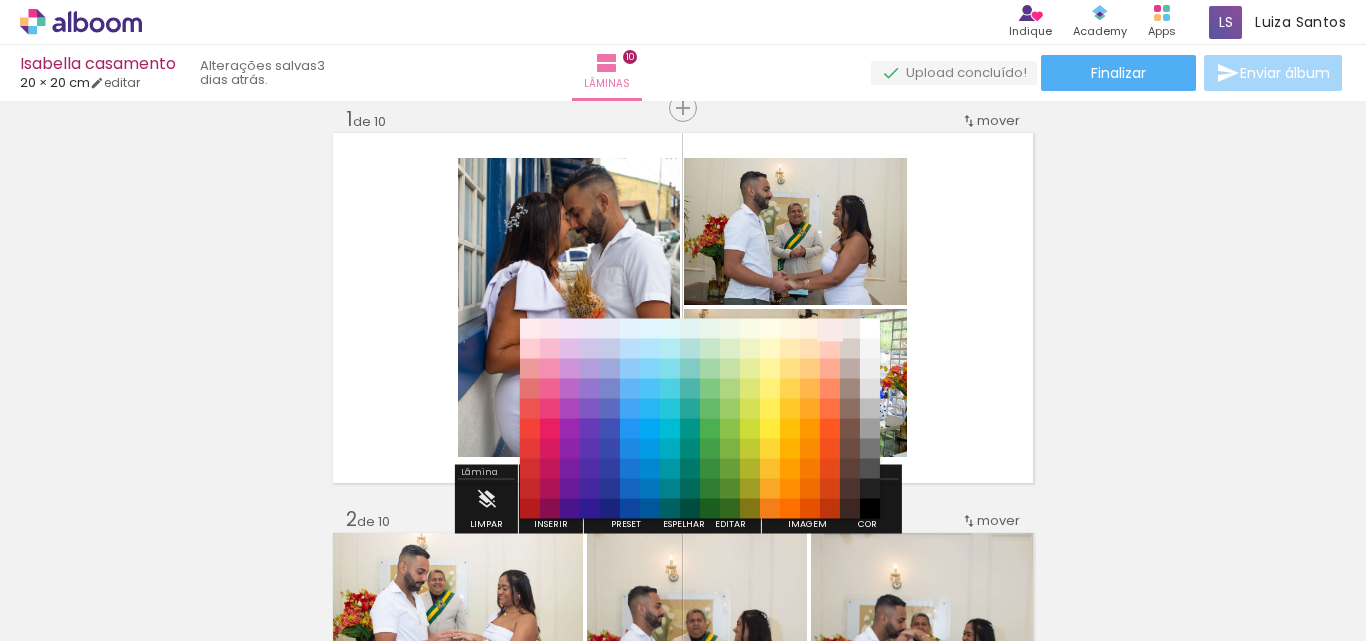click on "#fbe9e7" at bounding box center (830, 329) 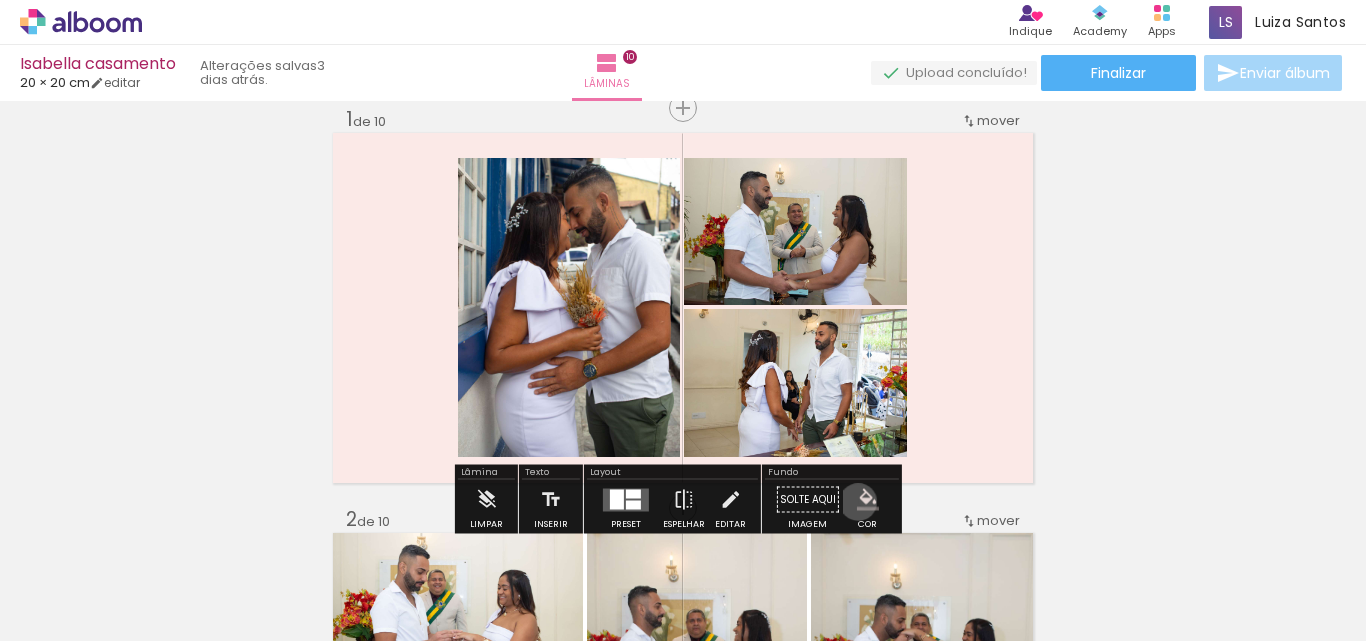 click at bounding box center (868, 500) 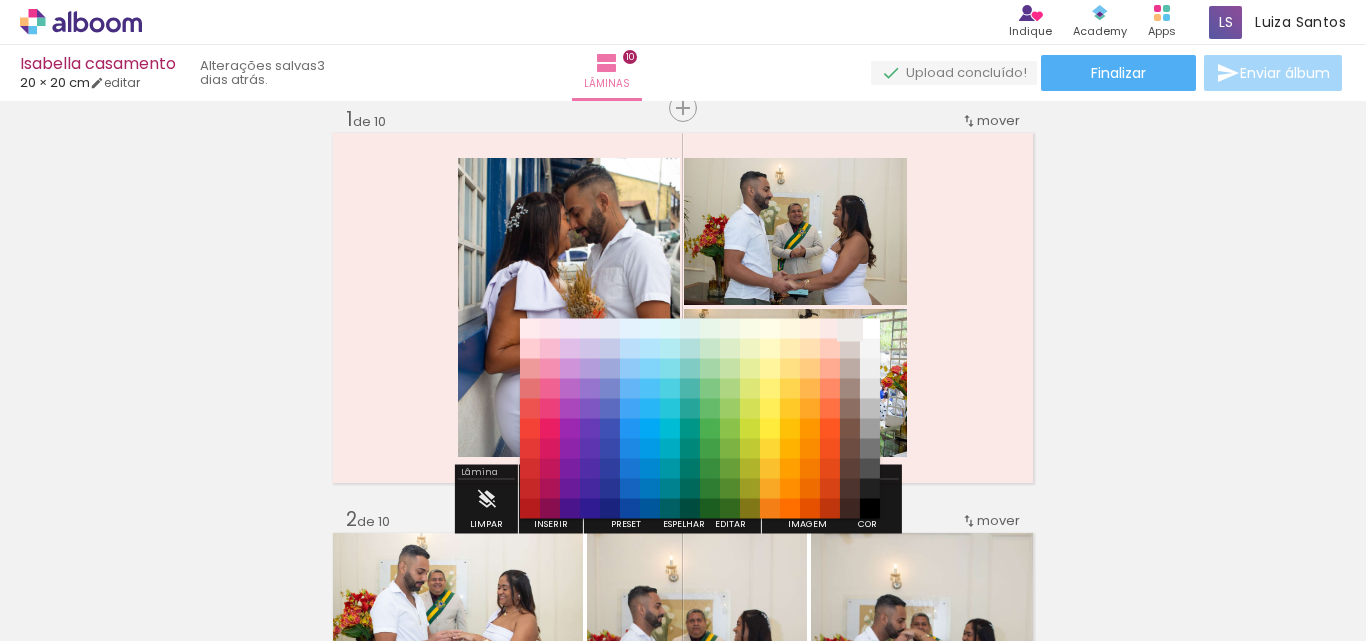 click on "#efebe9" at bounding box center (850, 329) 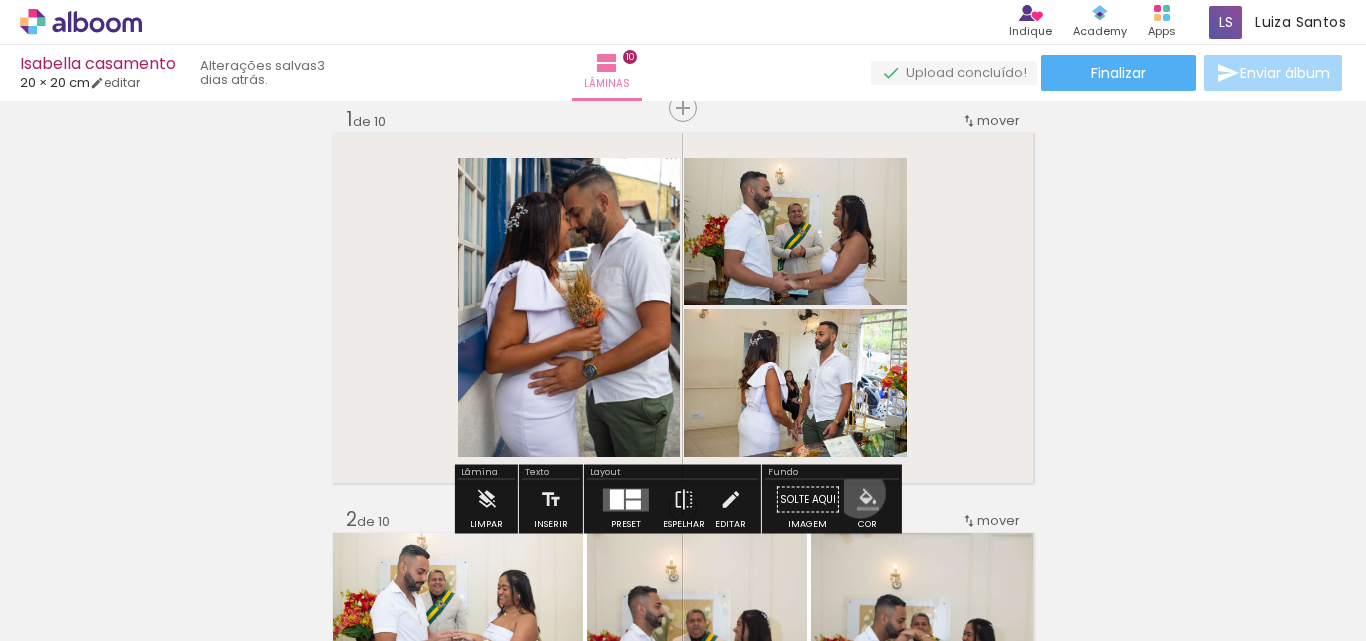 click at bounding box center (868, 500) 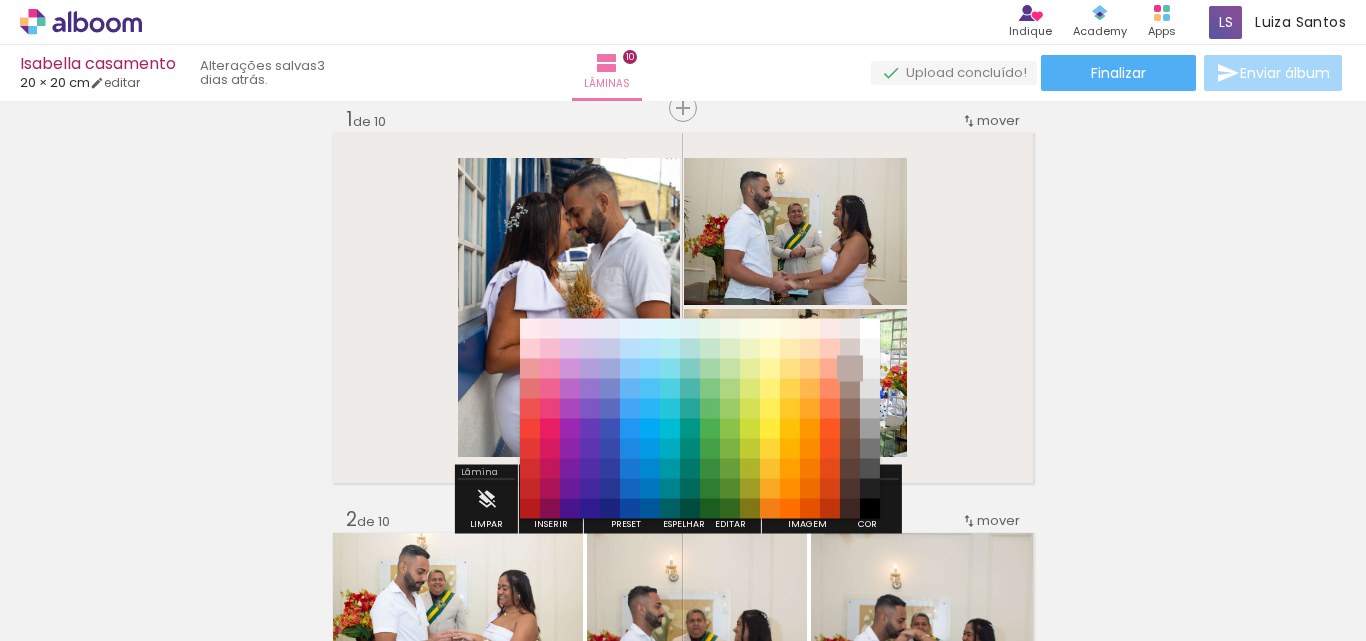 click on "#bcaaa4" at bounding box center (850, 369) 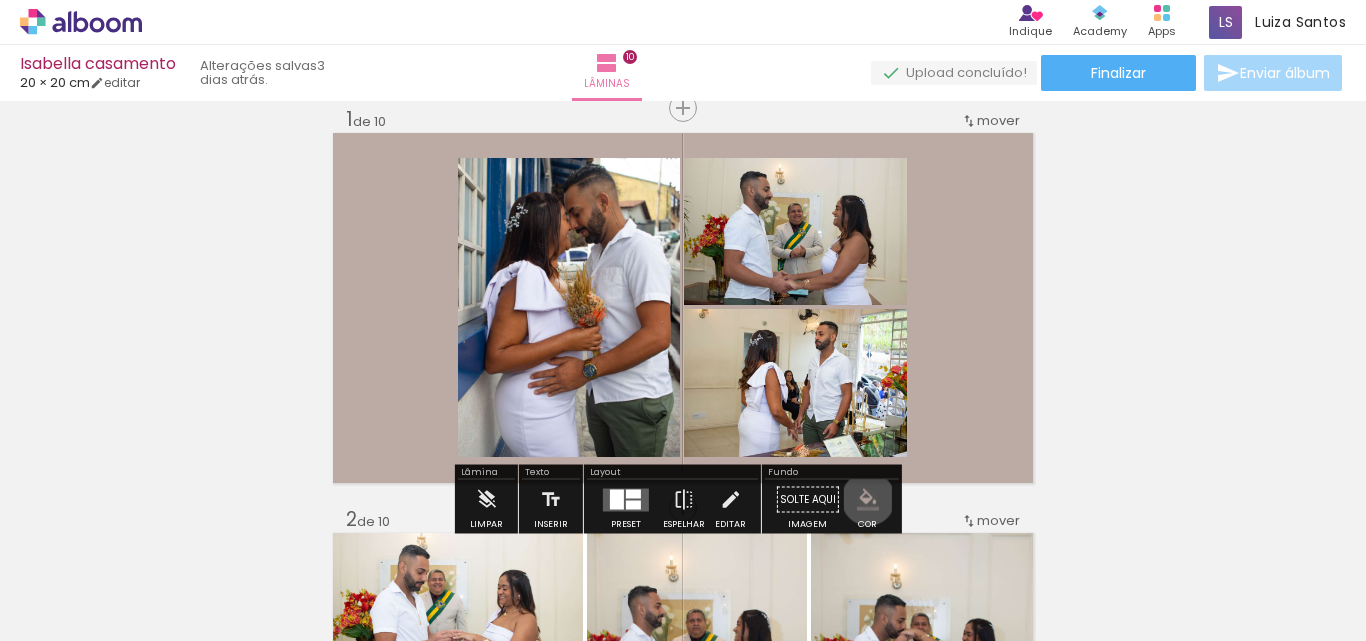 click at bounding box center (868, 500) 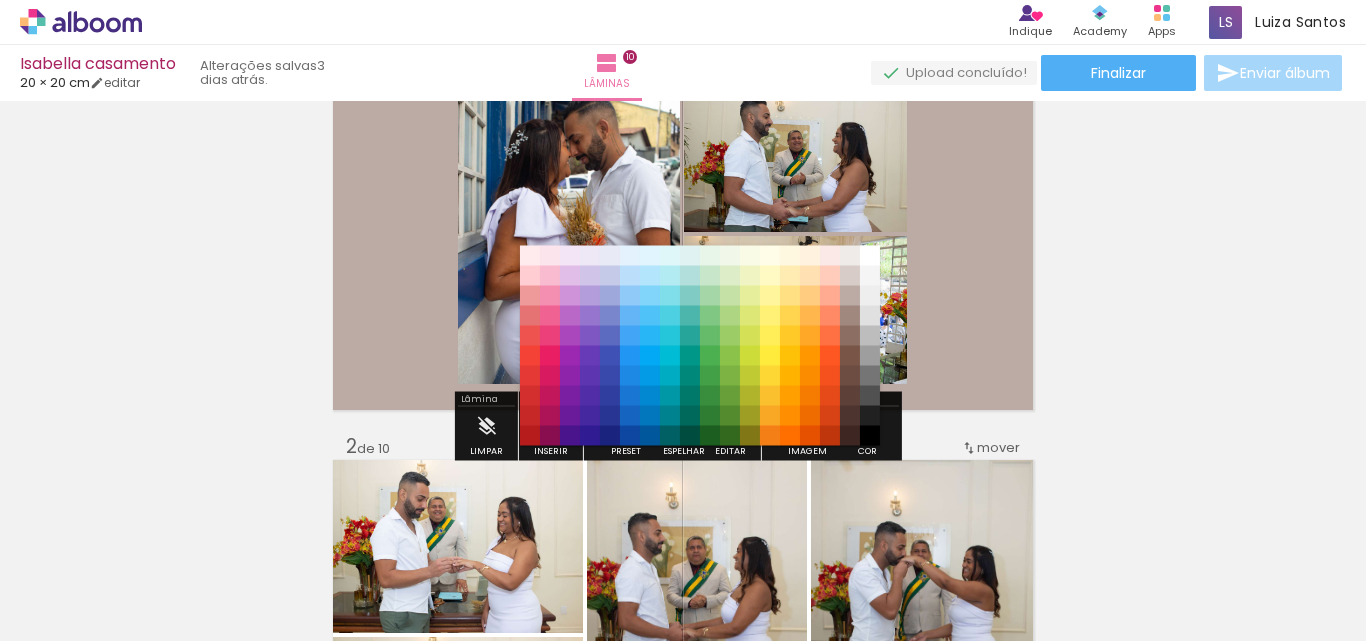 scroll, scrollTop: 117, scrollLeft: 0, axis: vertical 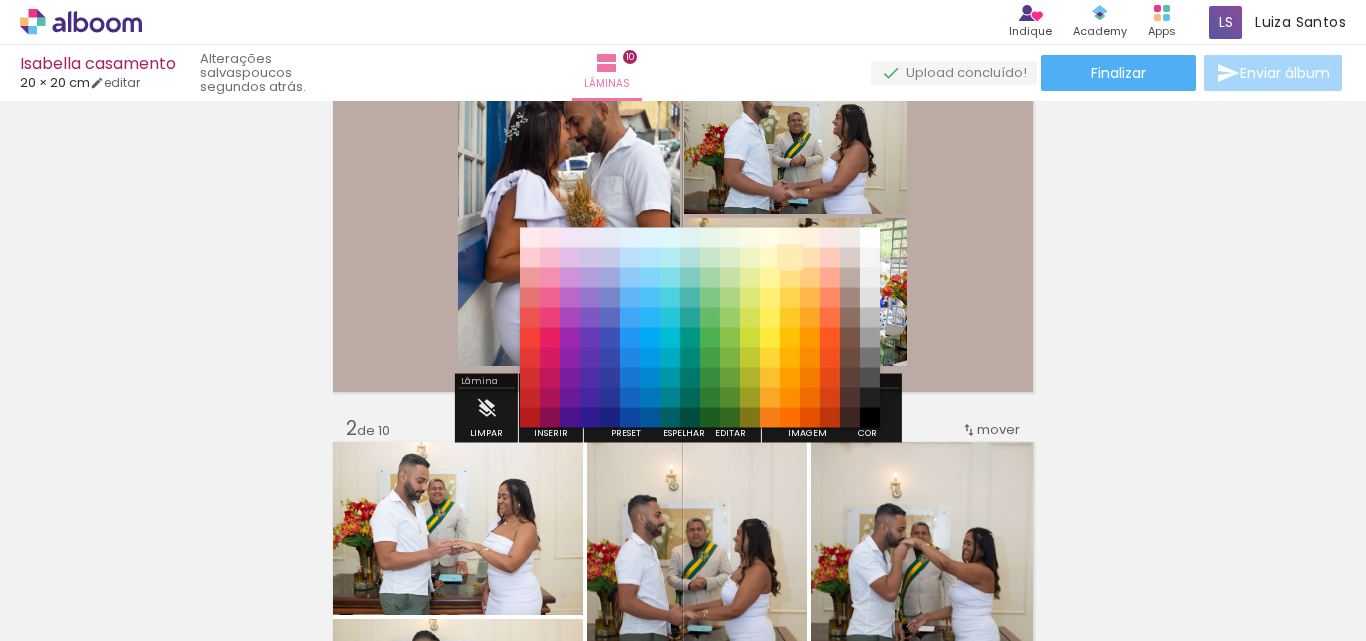 click on "#ffecb3" at bounding box center [790, 258] 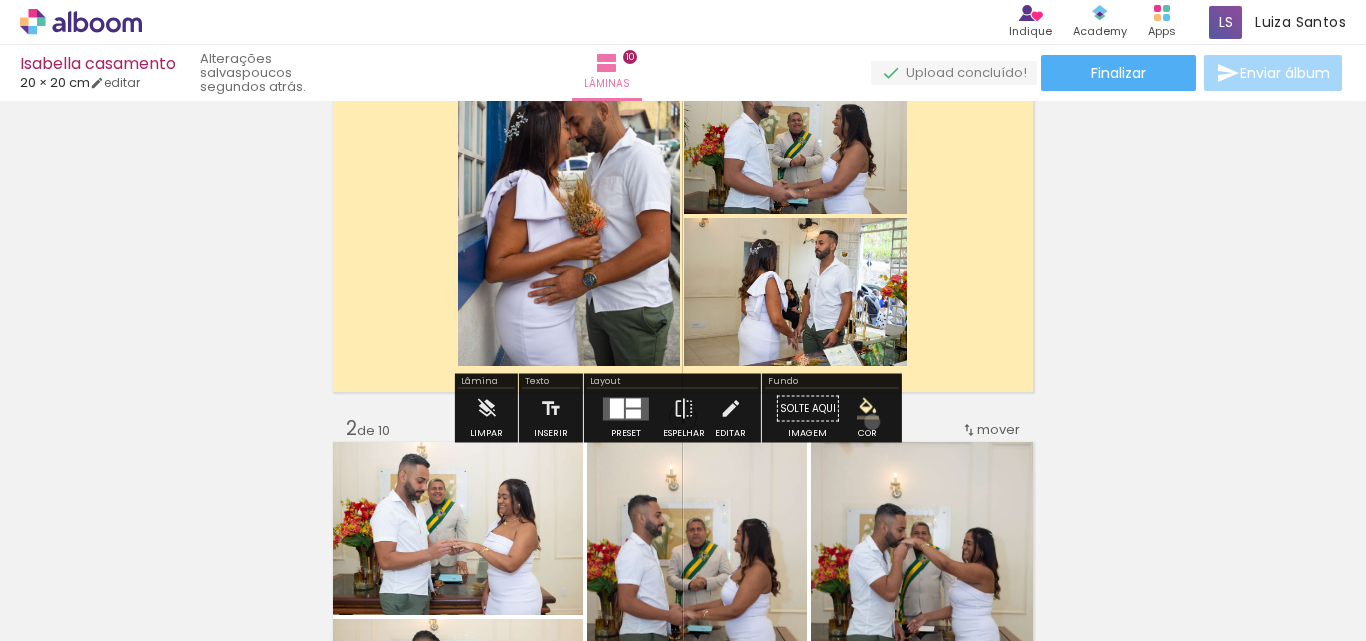 click on "#ffebee #ffcdd2 #ef9a9a #e57373 #ef5350 #f44336 #e53935 #d32f2f #c62828 #b71c1c #fce4ec #f8bbd0 #f48fb1 #f06292 #ec407a #e91e63 #d81b60 #c2185b #ad1457 #880e4f #f3e5f5 #e1bee7 #ce93d8 #ba68c8 #ab47bc #9c27b0 #8e24aa #7b1fa2 #6a1b9a #4a148c #ede7f6 #d1c4e9 #b39ddb #9575cd #7e57c2 #673ab7 #5e35b1 #512da8 #4527a0 #311b92 #e8eaf6 #c5cae9 #9fa8da #7986cb #5c6bc0 #3f51b5 #3949ab #303f9f #283593 #1a237e #e3f2fd #bbdefb #90caf9 #64b5f6 #42a5f5 #2196f3 #1e88e5 #1976d2 #1565c0 #0d47a1 #e1f5fe #b3e5fc #81d4fa #4fc3f7 #29b6f6 #03a9f4 #039be5 #0288d1 #0277bd #01579b #e0f7fa #b2ebf2 #80deea #4dd0e1 #26c6da #00bcd4 #00acc1 #0097a7 #00838f #006064 #e0f2f1 #b2dfdb #80cbc4 #4db6ac #26a69a #009688 #00897b #00796b #00695c #004d40 #e8f5e9 #c8e6c9 #a5d6a7 #81c784 #66bb6a #4caf50 #43a047 #388e3c #2e7d32 #1b5e20 #f1f8e9 #dcedc8 #c5e1a5 #aed581 #9ccc65 #8bc34a #7cb342 #689f38 #558b2f #33691e #f9fbe7 #f0f4c3 #e6ee9c #dce775 #d4e157 #cddc39 #c0ca33 #afb42b #9e9d24 #827717 #fffde7 #fff9c4 #fff59d #fff176 #ffee58 #ffeb3b #fdd835 #fbc02d" at bounding box center (868, 409) 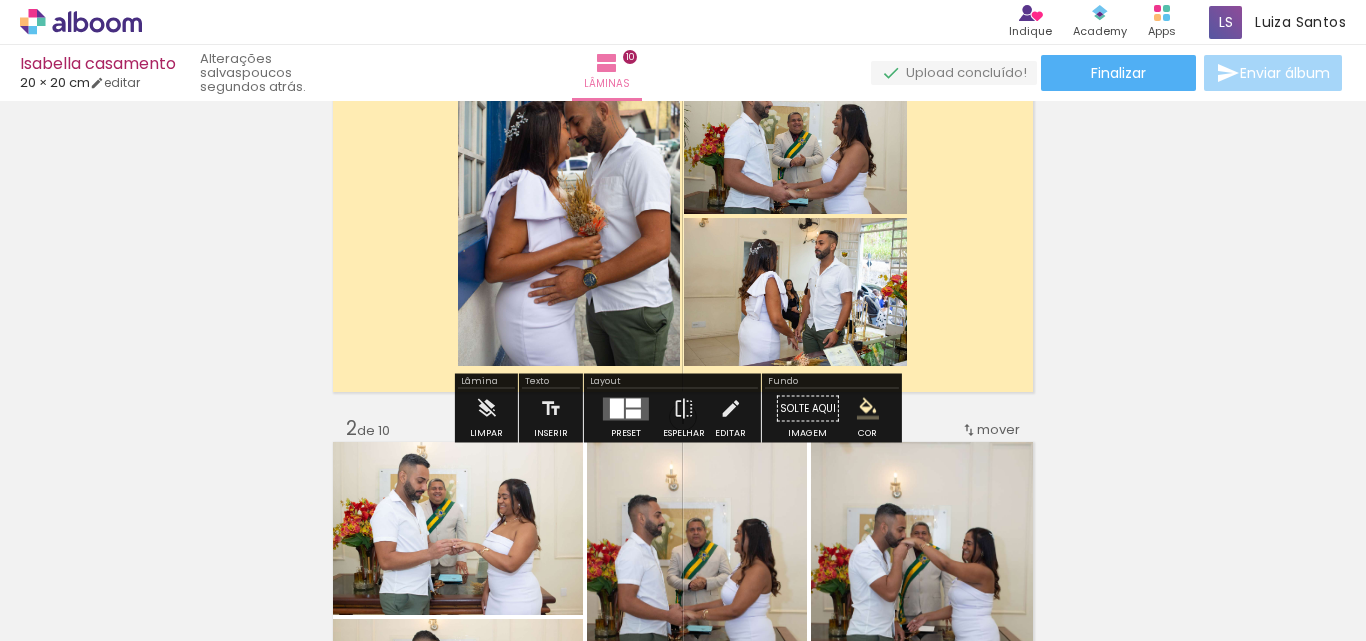 click at bounding box center (868, 409) 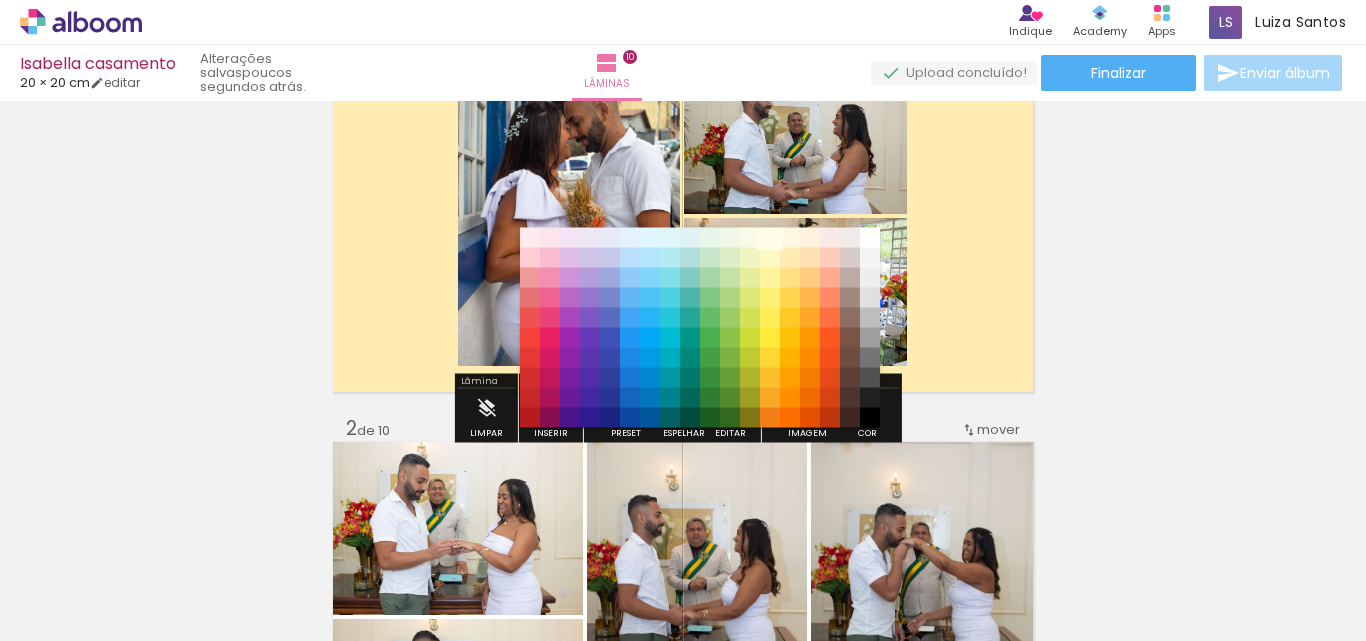 click on "#fffde7" at bounding box center [770, 238] 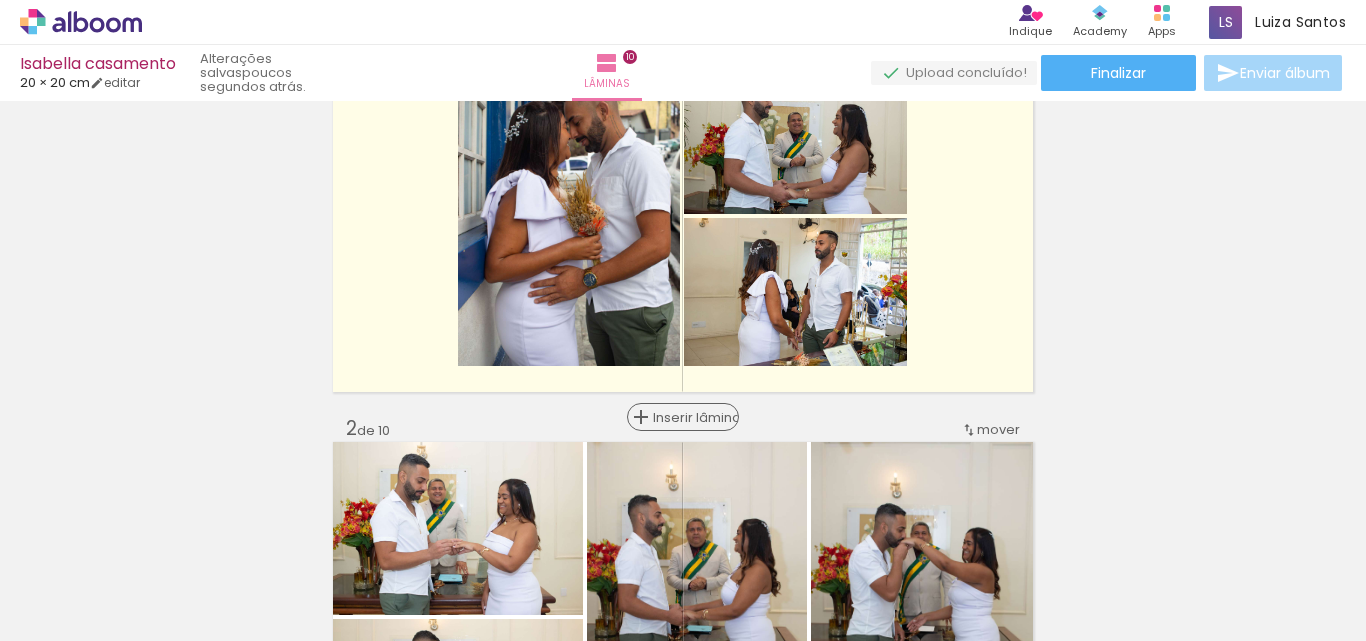 click on "Inserir lâmina" at bounding box center (692, 417) 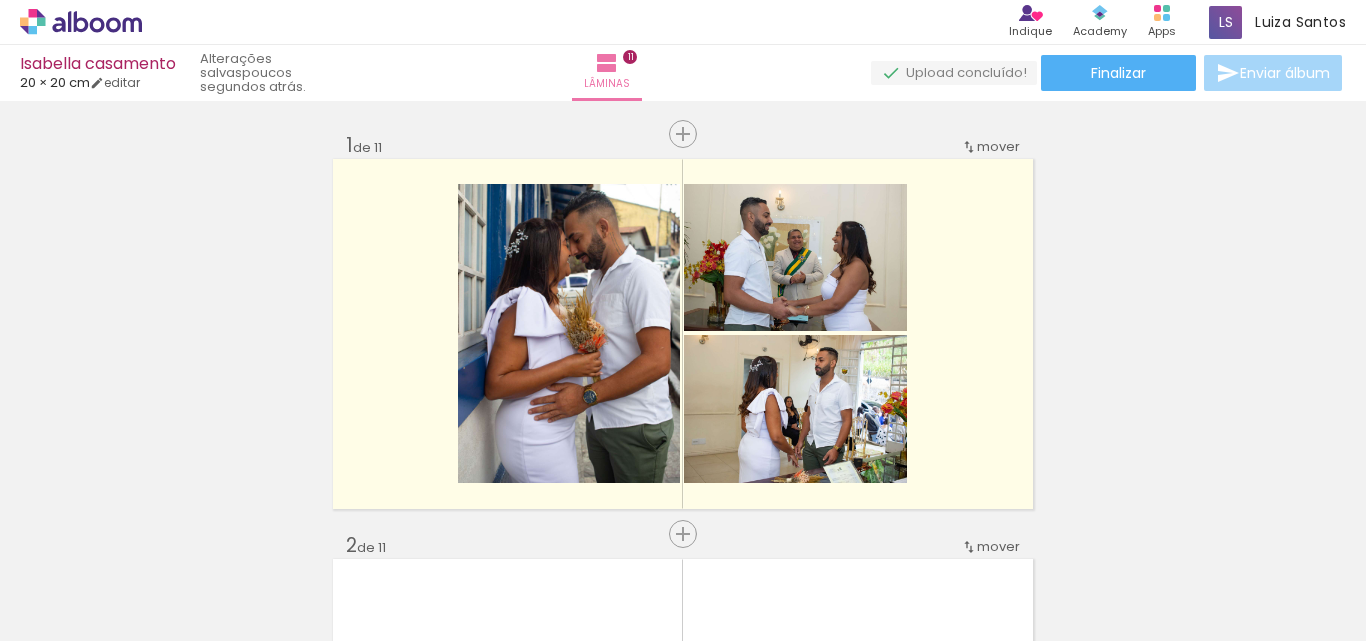 scroll, scrollTop: 0, scrollLeft: 0, axis: both 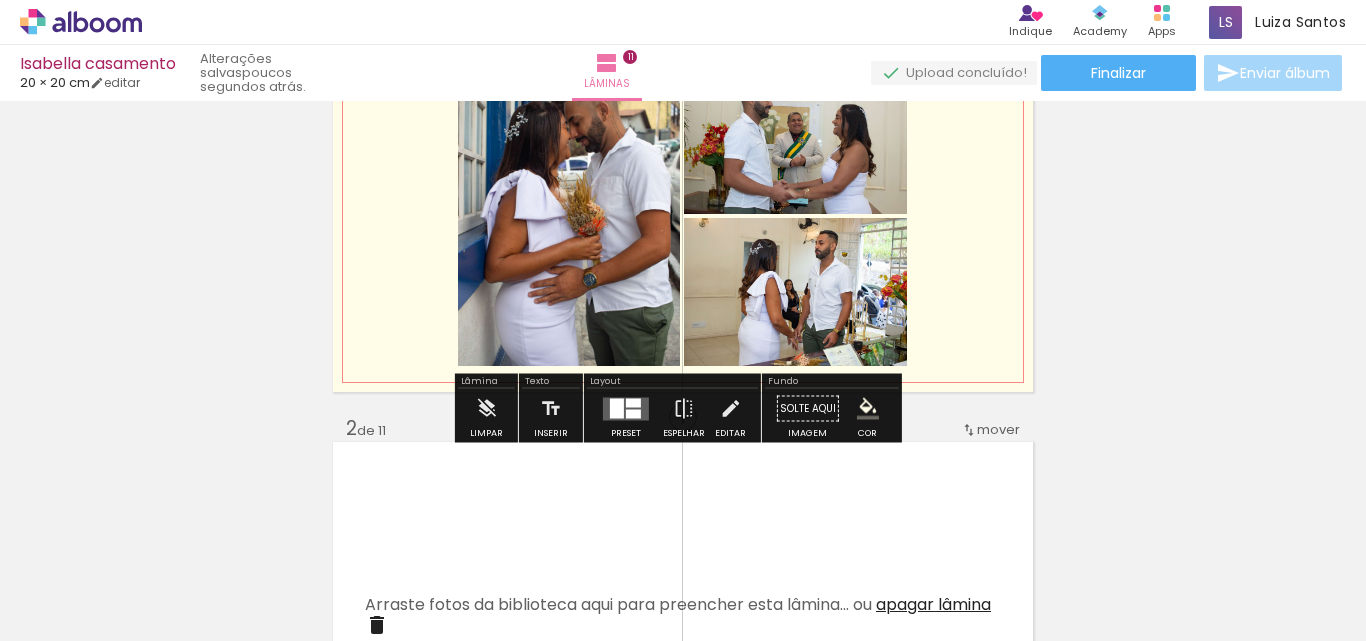 click at bounding box center [683, 217] 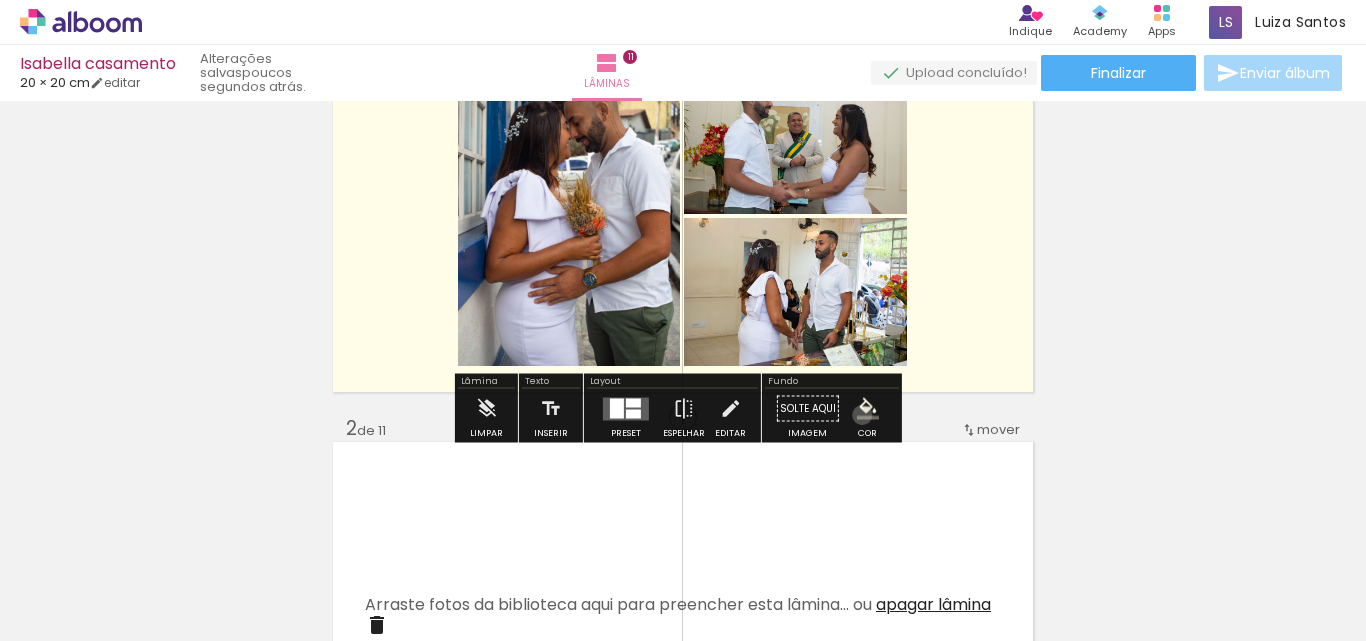 click at bounding box center (868, 409) 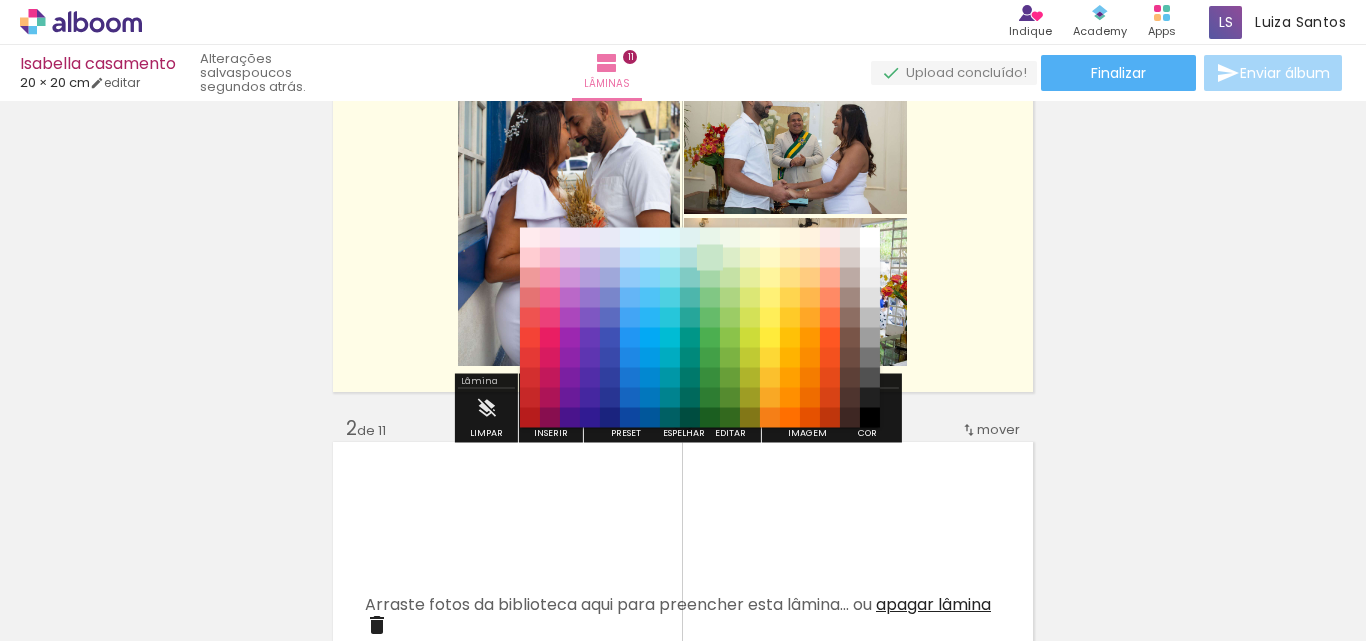click on "#c8e6c9" at bounding box center [710, 258] 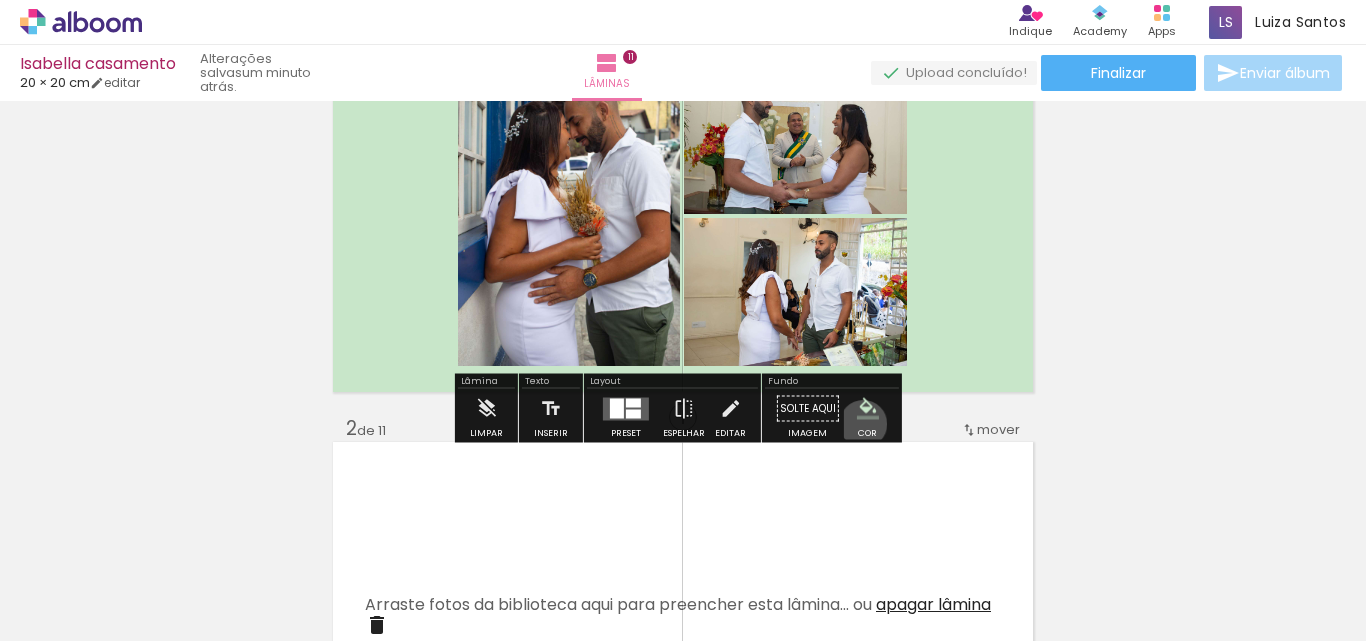 click on "#ffebee #ffcdd2 #ef9a9a #e57373 #ef5350 #f44336 #e53935 #d32f2f #c62828 #b71c1c #fce4ec #f8bbd0 #f48fb1 #f06292 #ec407a #e91e63 #d81b60 #c2185b #ad1457 #880e4f #f3e5f5 #e1bee7 #ce93d8 #ba68c8 #ab47bc #9c27b0 #8e24aa #7b1fa2 #6a1b9a #4a148c #ede7f6 #d1c4e9 #b39ddb #9575cd #7e57c2 #673ab7 #5e35b1 #512da8 #4527a0 #311b92 #e8eaf6 #c5cae9 #9fa8da #7986cb #5c6bc0 #3f51b5 #3949ab #303f9f #283593 #1a237e #e3f2fd #bbdefb #90caf9 #64b5f6 #42a5f5 #2196f3 #1e88e5 #1976d2 #1565c0 #0d47a1 #e1f5fe #b3e5fc #81d4fa #4fc3f7 #29b6f6 #03a9f4 #039be5 #0288d1 #0277bd #01579b #e0f7fa #b2ebf2 #80deea #4dd0e1 #26c6da #00bcd4 #00acc1 #0097a7 #00838f #006064 #e0f2f1 #b2dfdb #80cbc4 #4db6ac #26a69a #009688 #00897b #00796b #00695c #004d40 #e8f5e9 #c8e6c9 #a5d6a7 #81c784 #66bb6a #4caf50 #43a047 #388e3c #2e7d32 #1b5e20 #f1f8e9 #dcedc8 #c5e1a5 #aed581 #9ccc65 #8bc34a #7cb342 #689f38 #558b2f #33691e #f9fbe7 #f0f4c3 #e6ee9c #dce775 #d4e157 #cddc39 #c0ca33 #afb42b #9e9d24 #827717 #fffde7 #fff9c4 #fff59d #fff176 #ffee58 #ffeb3b #fdd835 #fbc02d" at bounding box center (868, 409) 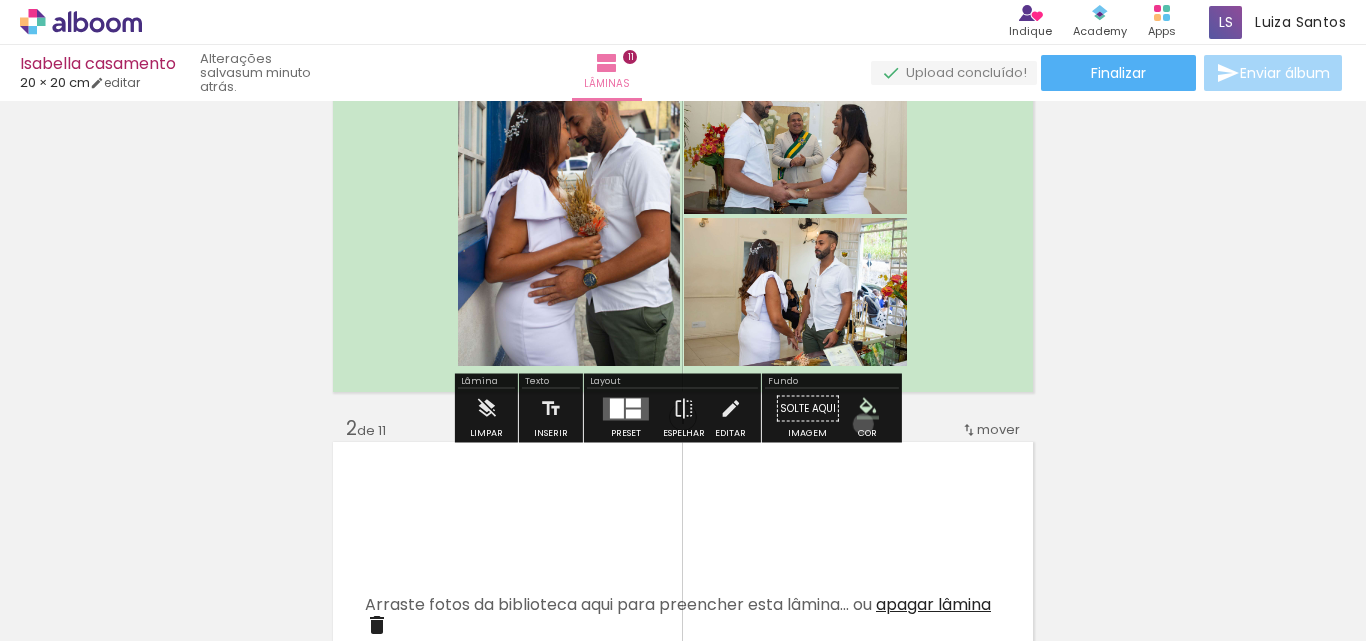 click on "#ffebee #ffcdd2 #ef9a9a #e57373 #ef5350 #f44336 #e53935 #d32f2f #c62828 #b71c1c #fce4ec #f8bbd0 #f48fb1 #f06292 #ec407a #e91e63 #d81b60 #c2185b #ad1457 #880e4f #f3e5f5 #e1bee7 #ce93d8 #ba68c8 #ab47bc #9c27b0 #8e24aa #7b1fa2 #6a1b9a #4a148c #ede7f6 #d1c4e9 #b39ddb #9575cd #7e57c2 #673ab7 #5e35b1 #512da8 #4527a0 #311b92 #e8eaf6 #c5cae9 #9fa8da #7986cb #5c6bc0 #3f51b5 #3949ab #303f9f #283593 #1a237e #e3f2fd #bbdefb #90caf9 #64b5f6 #42a5f5 #2196f3 #1e88e5 #1976d2 #1565c0 #0d47a1 #e1f5fe #b3e5fc #81d4fa #4fc3f7 #29b6f6 #03a9f4 #039be5 #0288d1 #0277bd #01579b #e0f7fa #b2ebf2 #80deea #4dd0e1 #26c6da #00bcd4 #00acc1 #0097a7 #00838f #006064 #e0f2f1 #b2dfdb #80cbc4 #4db6ac #26a69a #009688 #00897b #00796b #00695c #004d40 #e8f5e9 #c8e6c9 #a5d6a7 #81c784 #66bb6a #4caf50 #43a047 #388e3c #2e7d32 #1b5e20 #f1f8e9 #dcedc8 #c5e1a5 #aed581 #9ccc65 #8bc34a #7cb342 #689f38 #558b2f #33691e #f9fbe7 #f0f4c3 #e6ee9c #dce775 #d4e157 #cddc39 #c0ca33 #afb42b #9e9d24 #827717 #fffde7 #fff9c4 #fff59d #fff176 #ffee58 #ffeb3b #fdd835 #fbc02d" at bounding box center (868, 409) 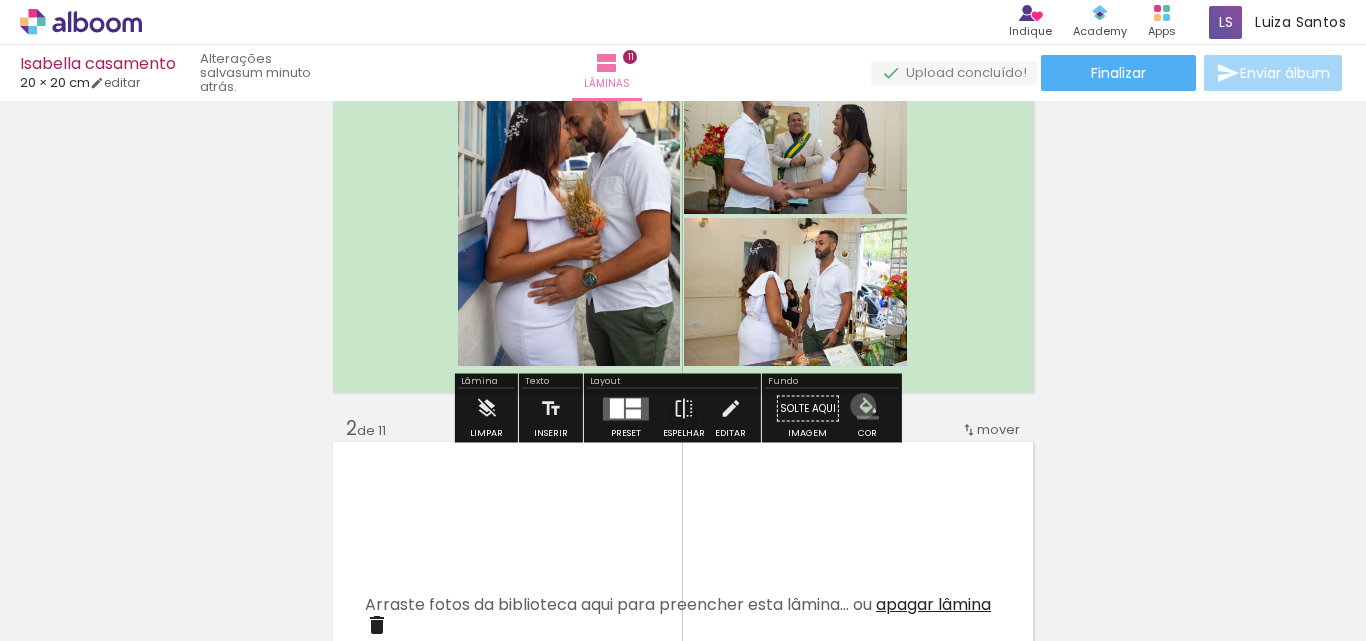 click at bounding box center (868, 409) 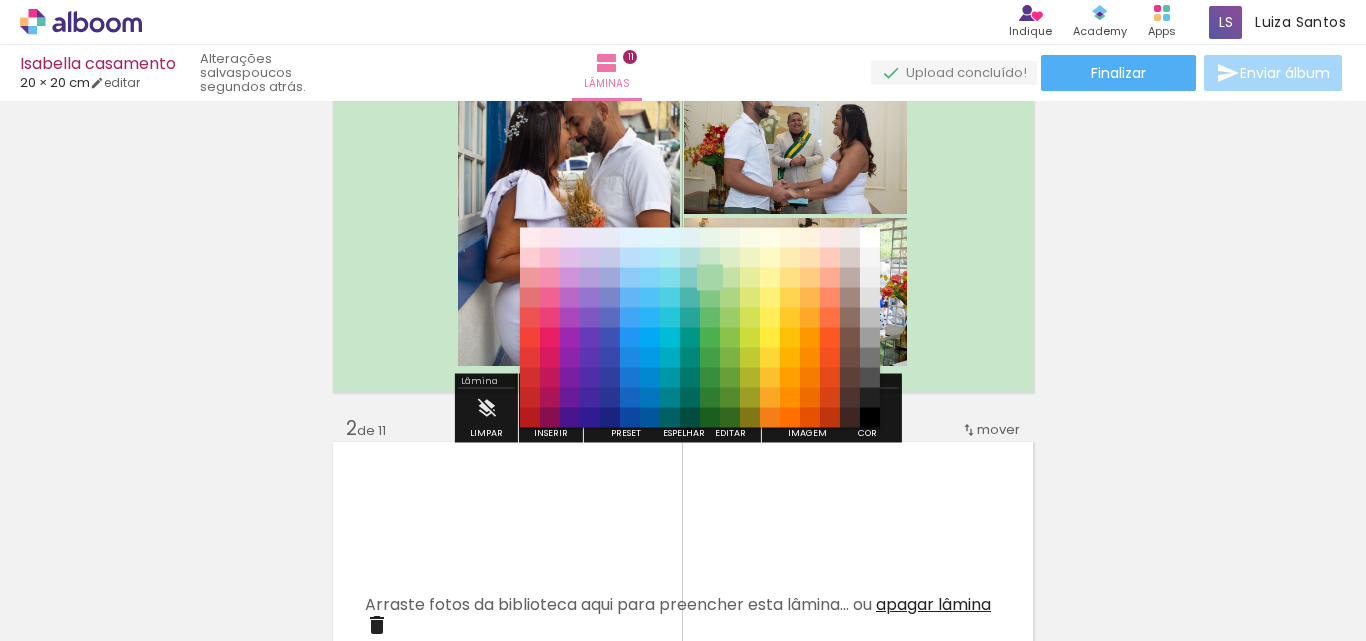 click on "#a5d6a7" at bounding box center (710, 278) 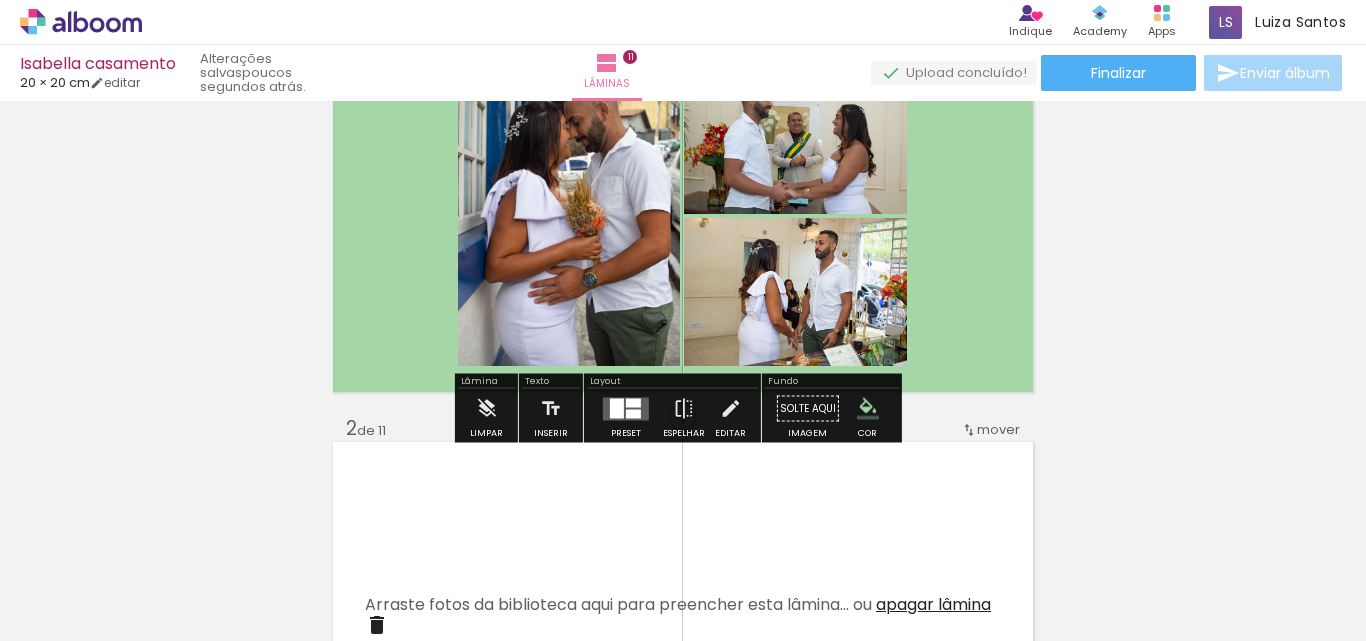 click on "Inserir lâmina 1  de 11  Inserir lâmina 2  de 11  Inserir lâmina 3  de 11  Inserir lâmina 4  de 11  Inserir lâmina 5  de 11  Inserir lâmina 6  de 11  Inserir lâmina 7  de 11  Inserir lâmina 8  de 11  Inserir lâmina 9  de 11  Inserir lâmina 10  de 11  Inserir lâmina 11  de 11" at bounding box center (683, 2391) 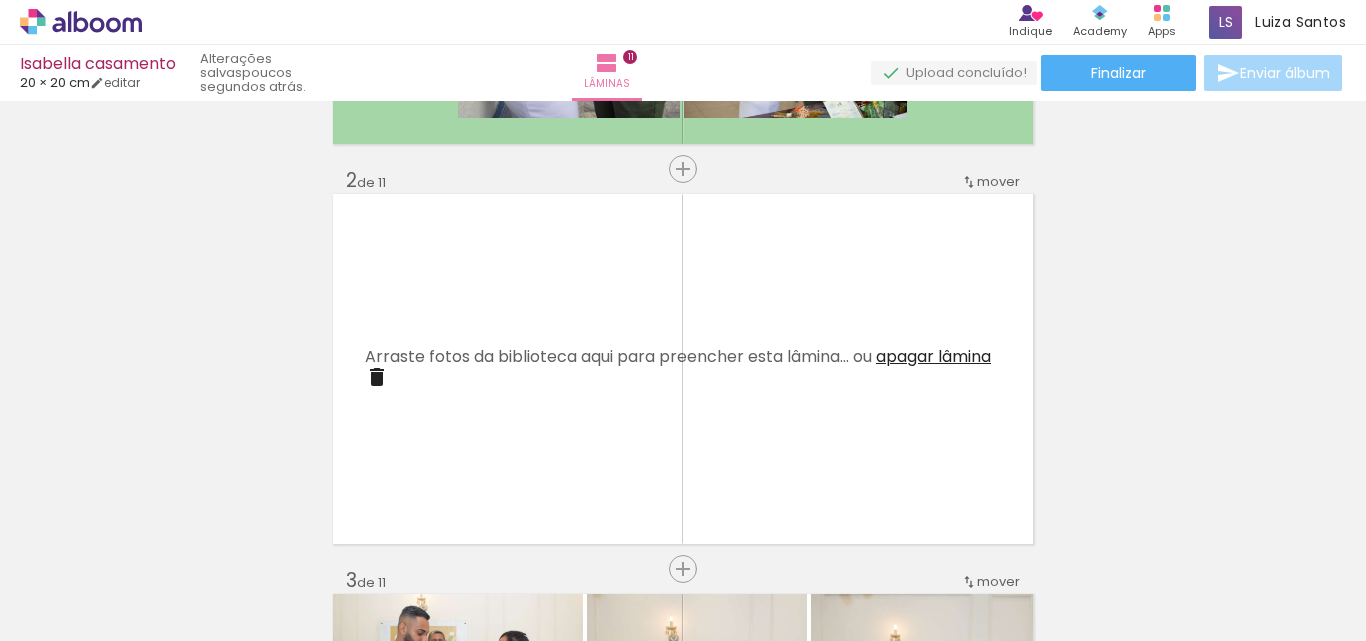 scroll, scrollTop: 345, scrollLeft: 0, axis: vertical 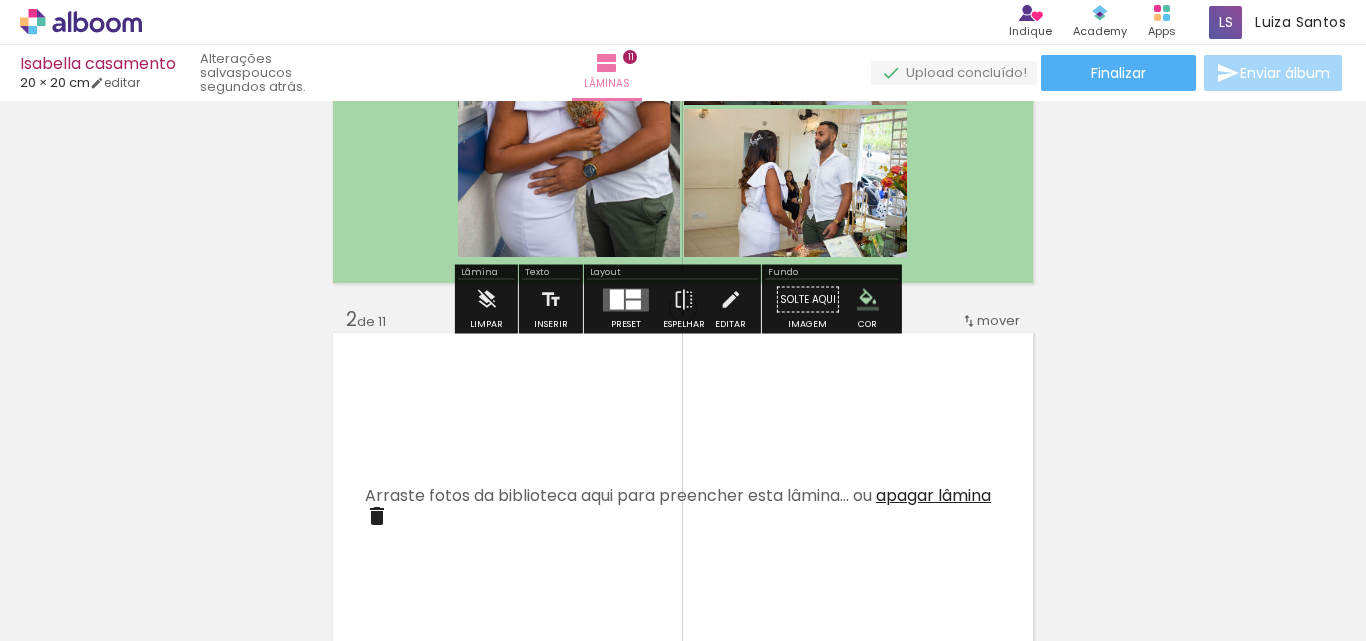 click at bounding box center (868, 300) 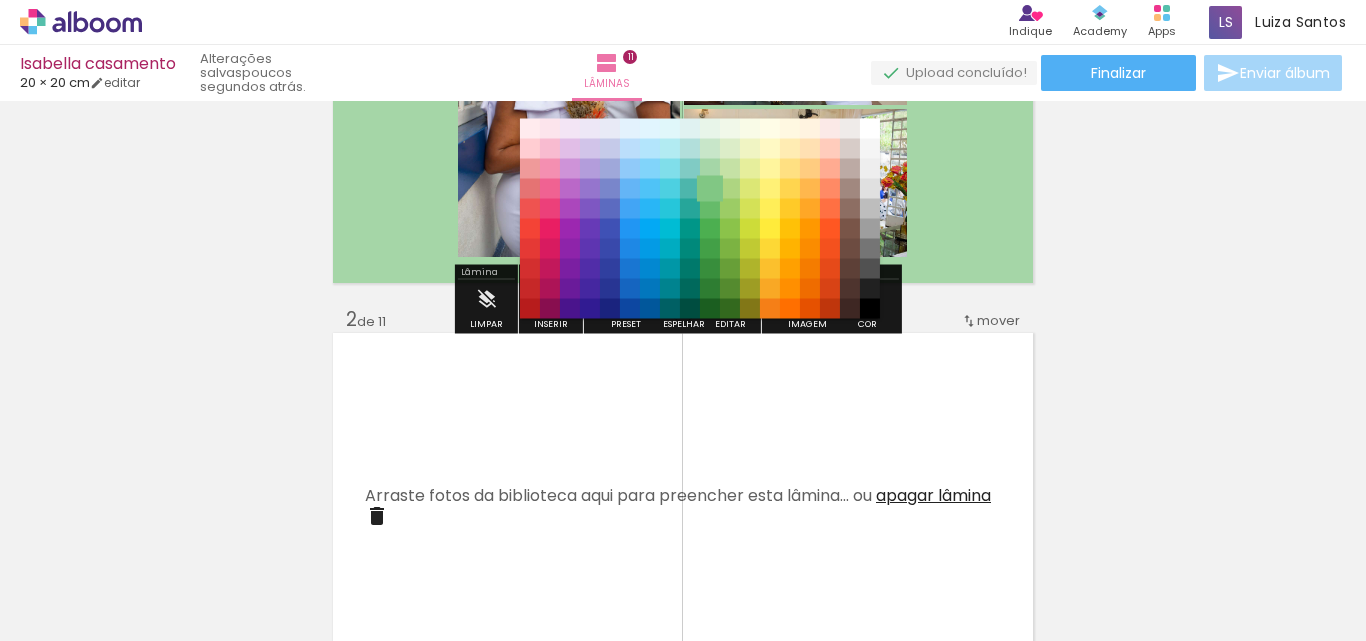 click on "#81c784" at bounding box center [710, 189] 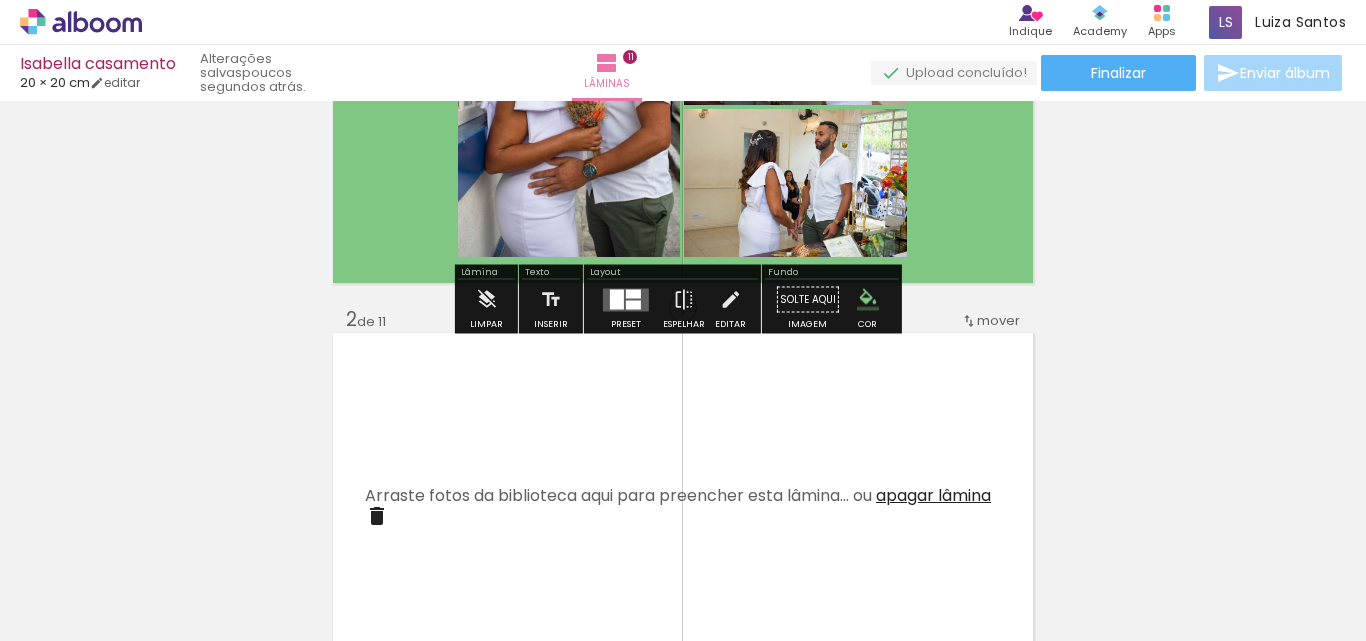 click at bounding box center (868, 300) 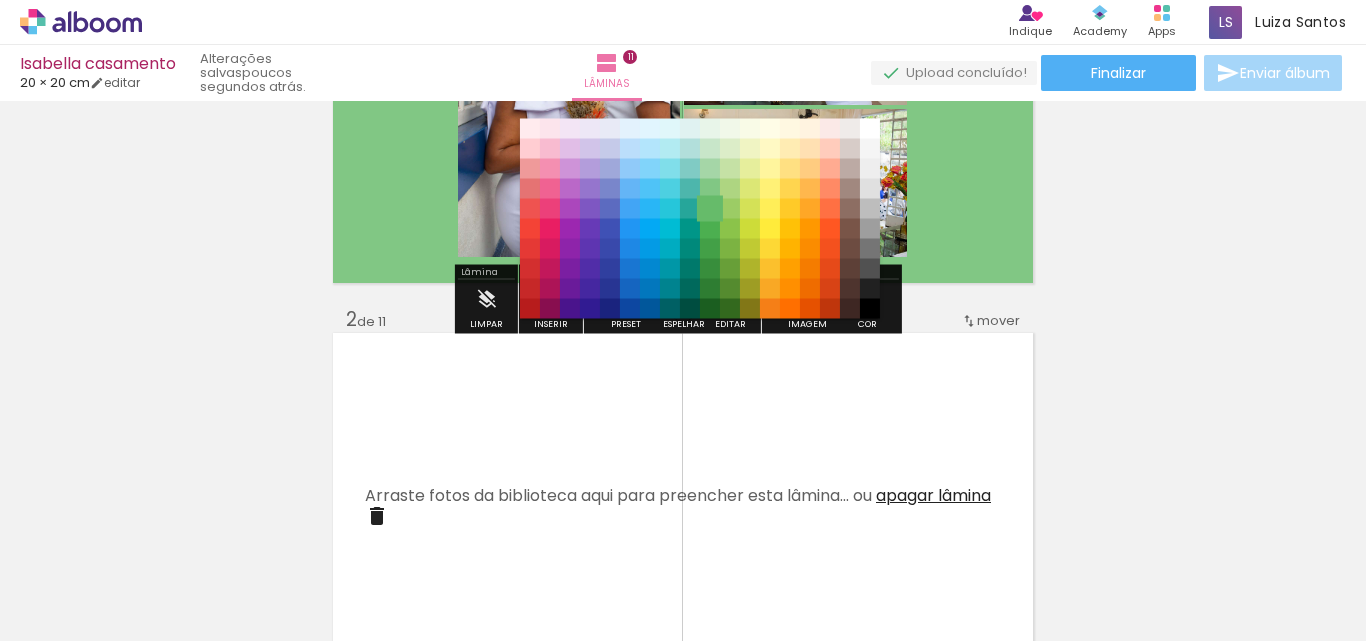 click on "#66bb6a" at bounding box center [710, 209] 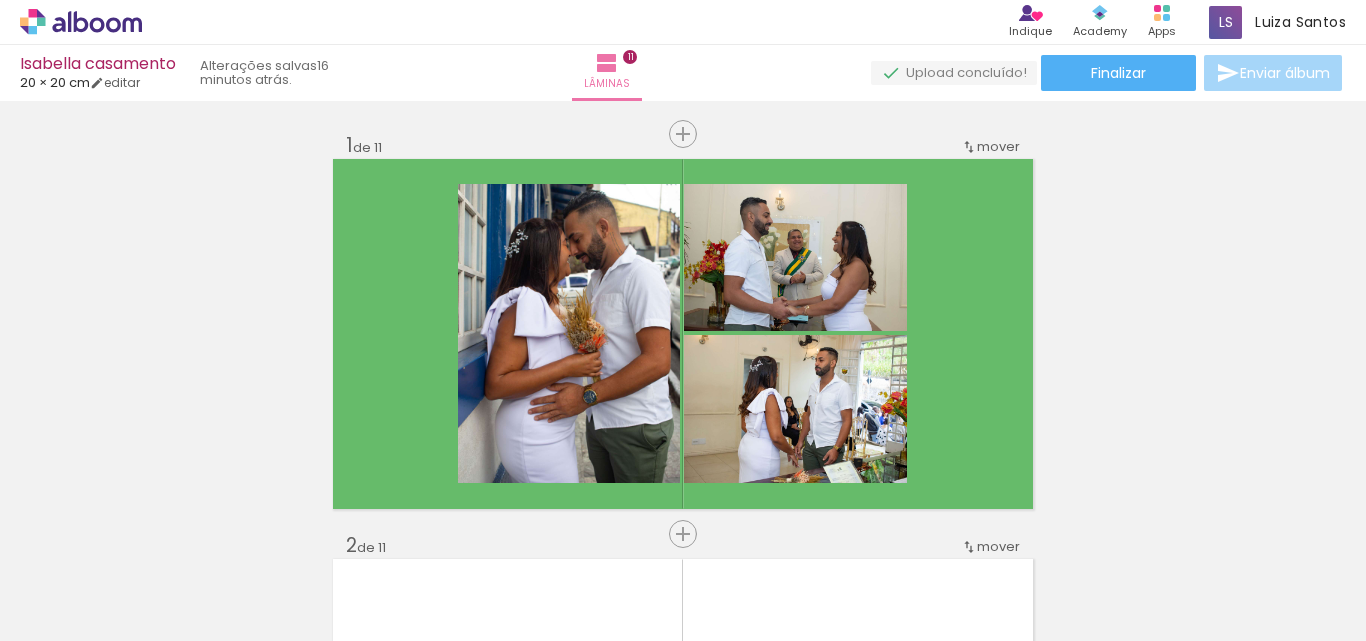 scroll, scrollTop: 0, scrollLeft: 0, axis: both 